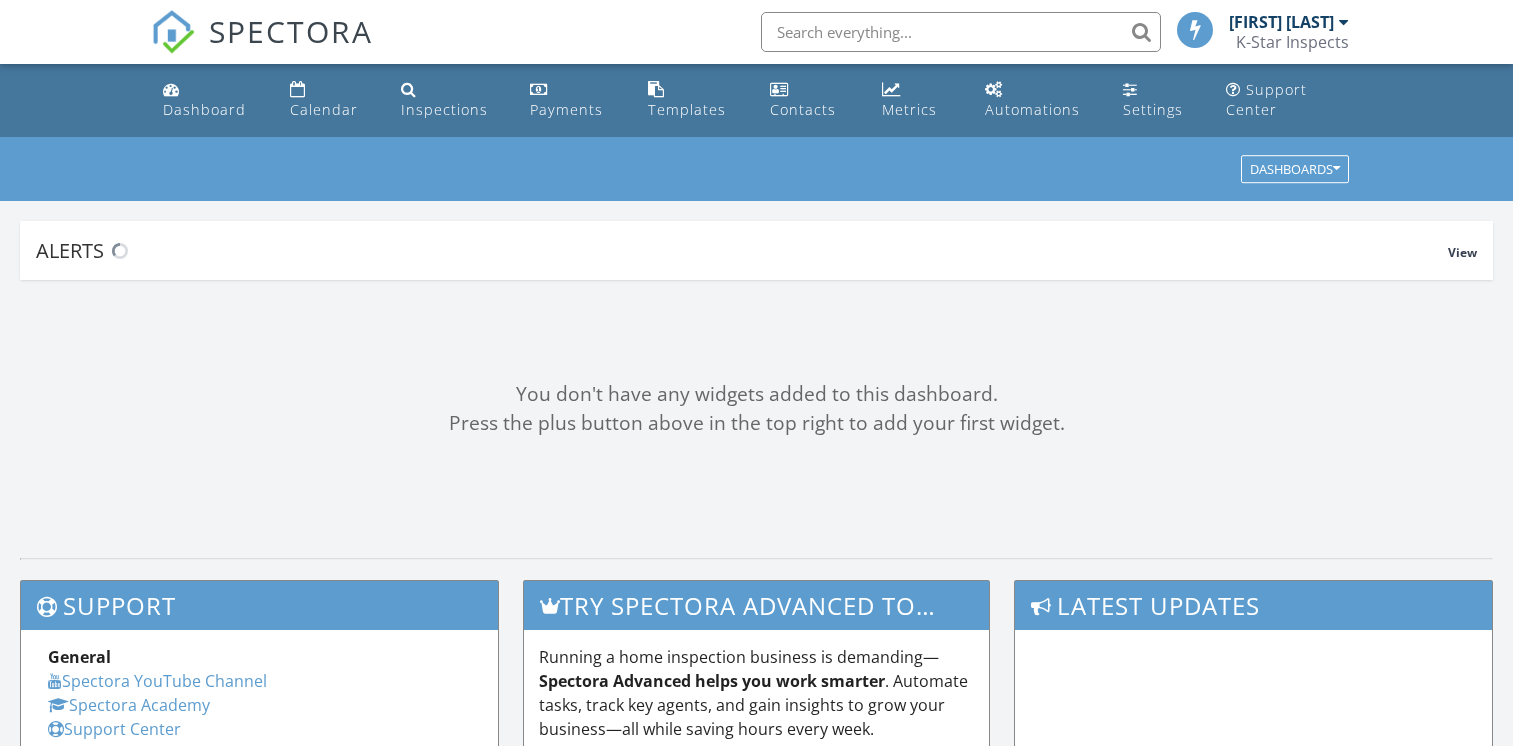 scroll, scrollTop: 0, scrollLeft: 0, axis: both 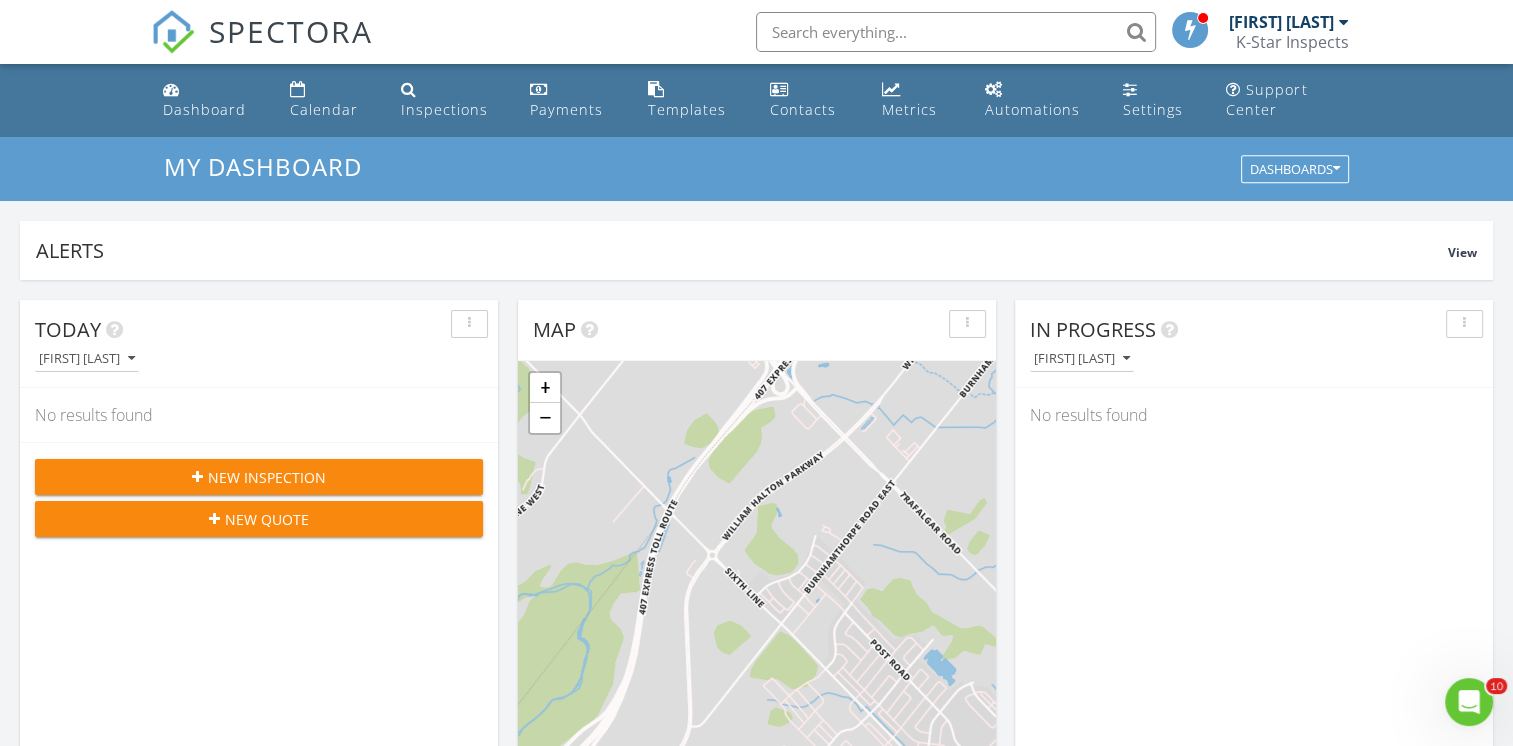 click on "New Inspection" at bounding box center [267, 477] 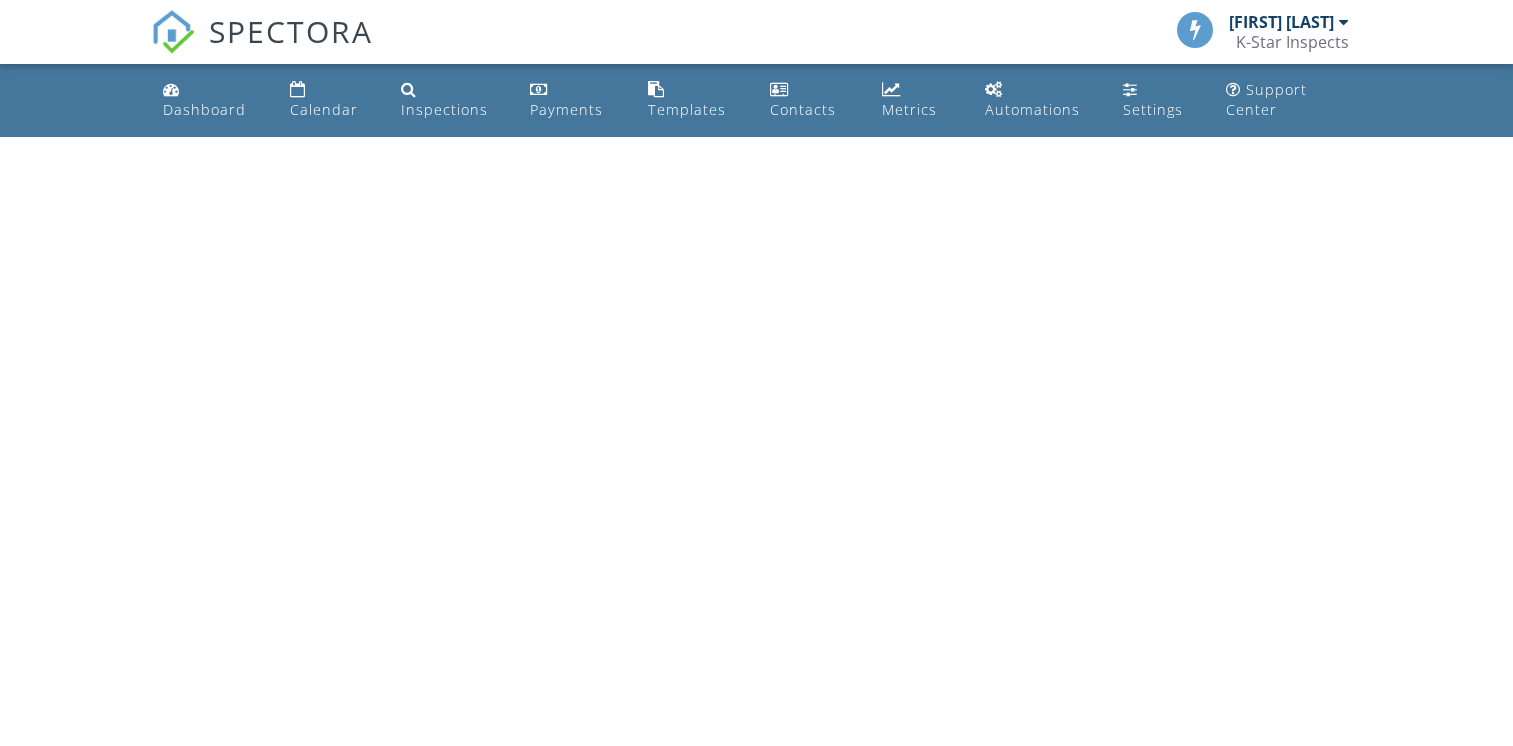 scroll, scrollTop: 0, scrollLeft: 0, axis: both 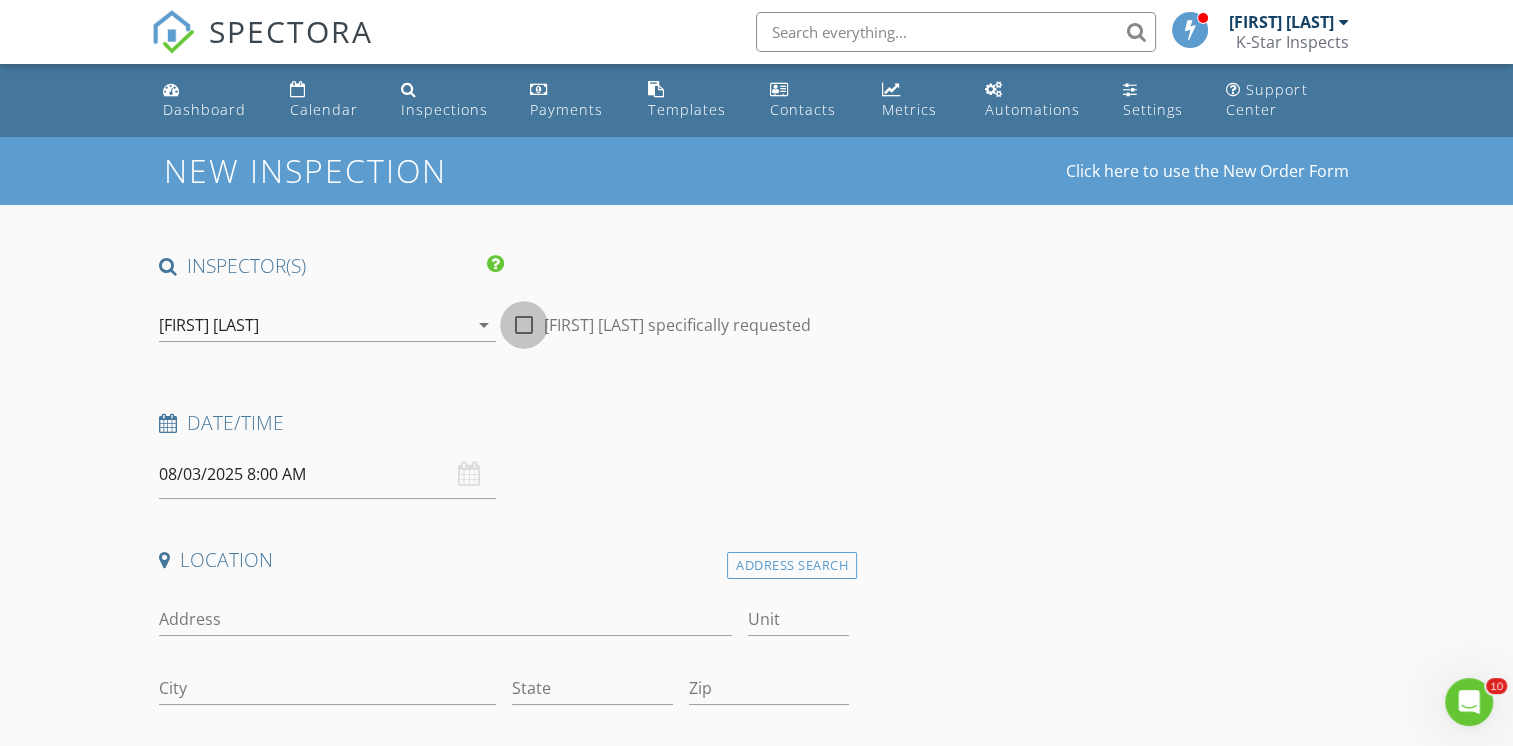 click at bounding box center [524, 325] 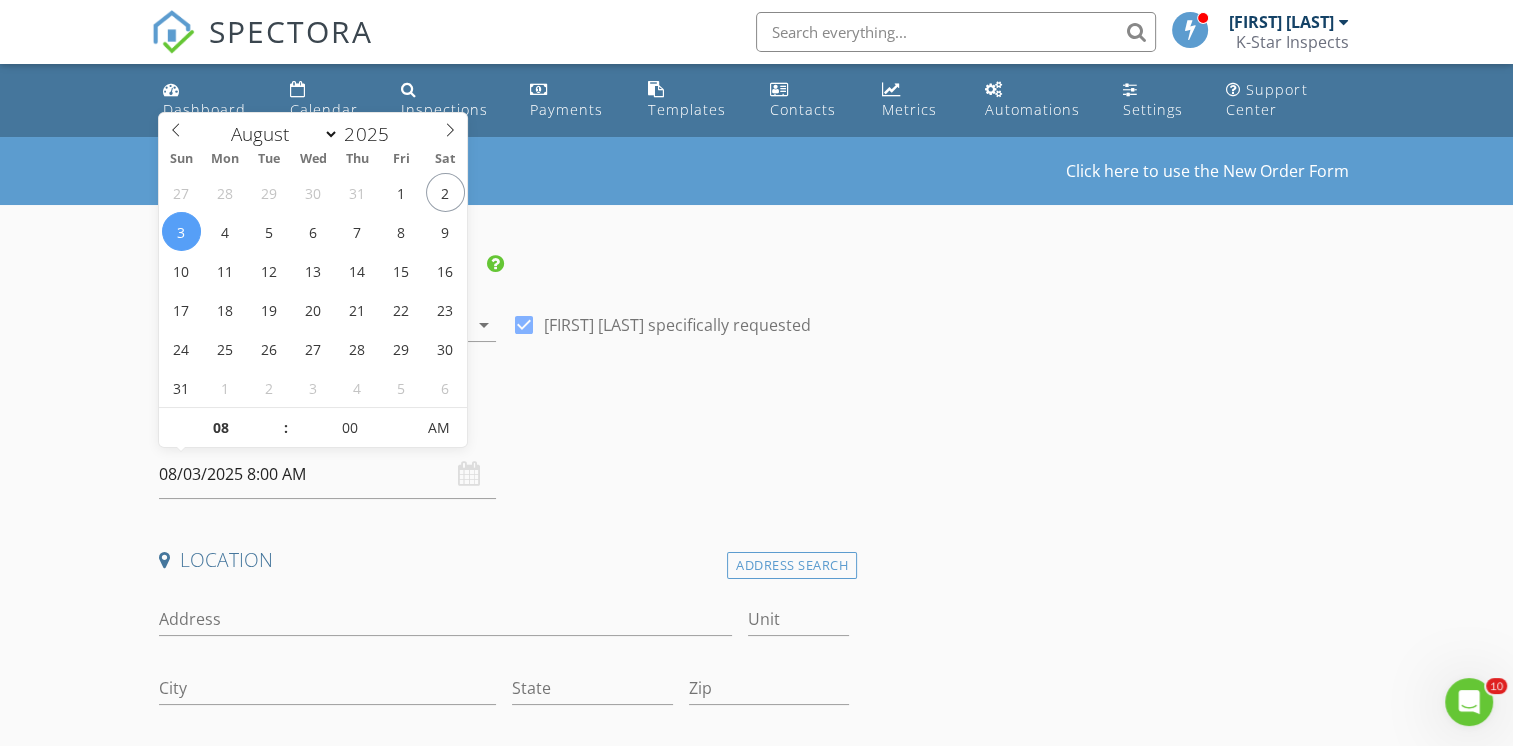 click on "08/03/2025 8:00 AM" at bounding box center (327, 474) 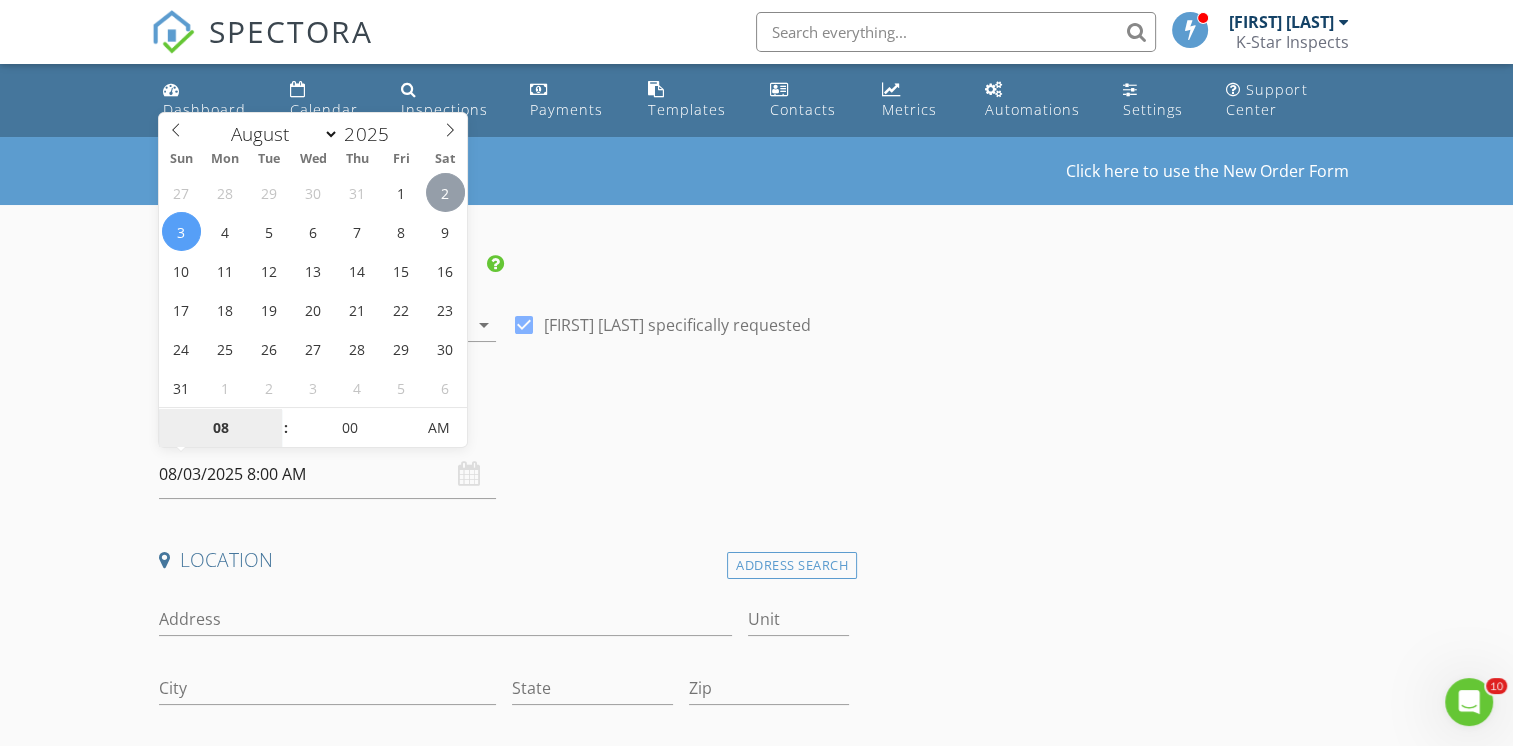 type on "08/02/2025 8:00 AM" 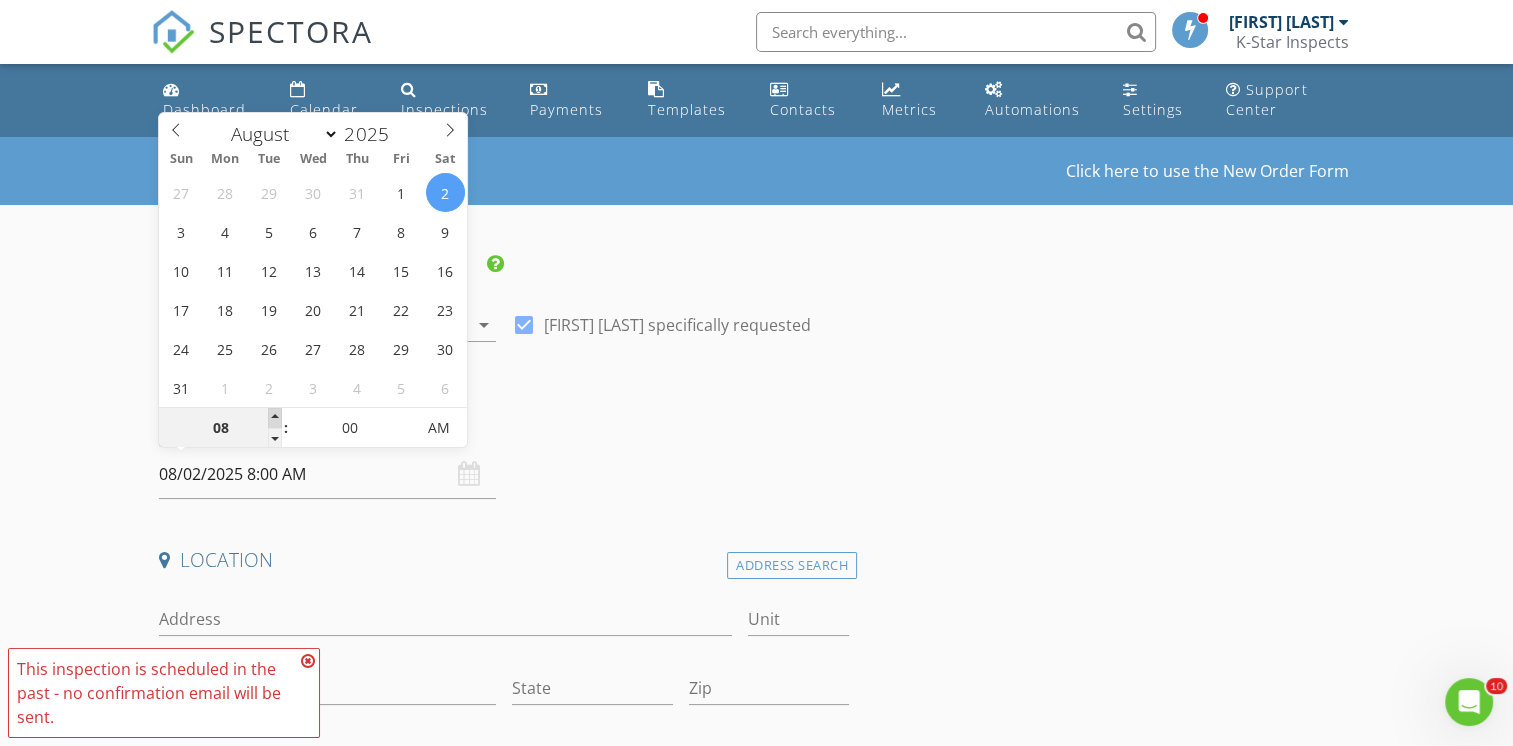 type on "09" 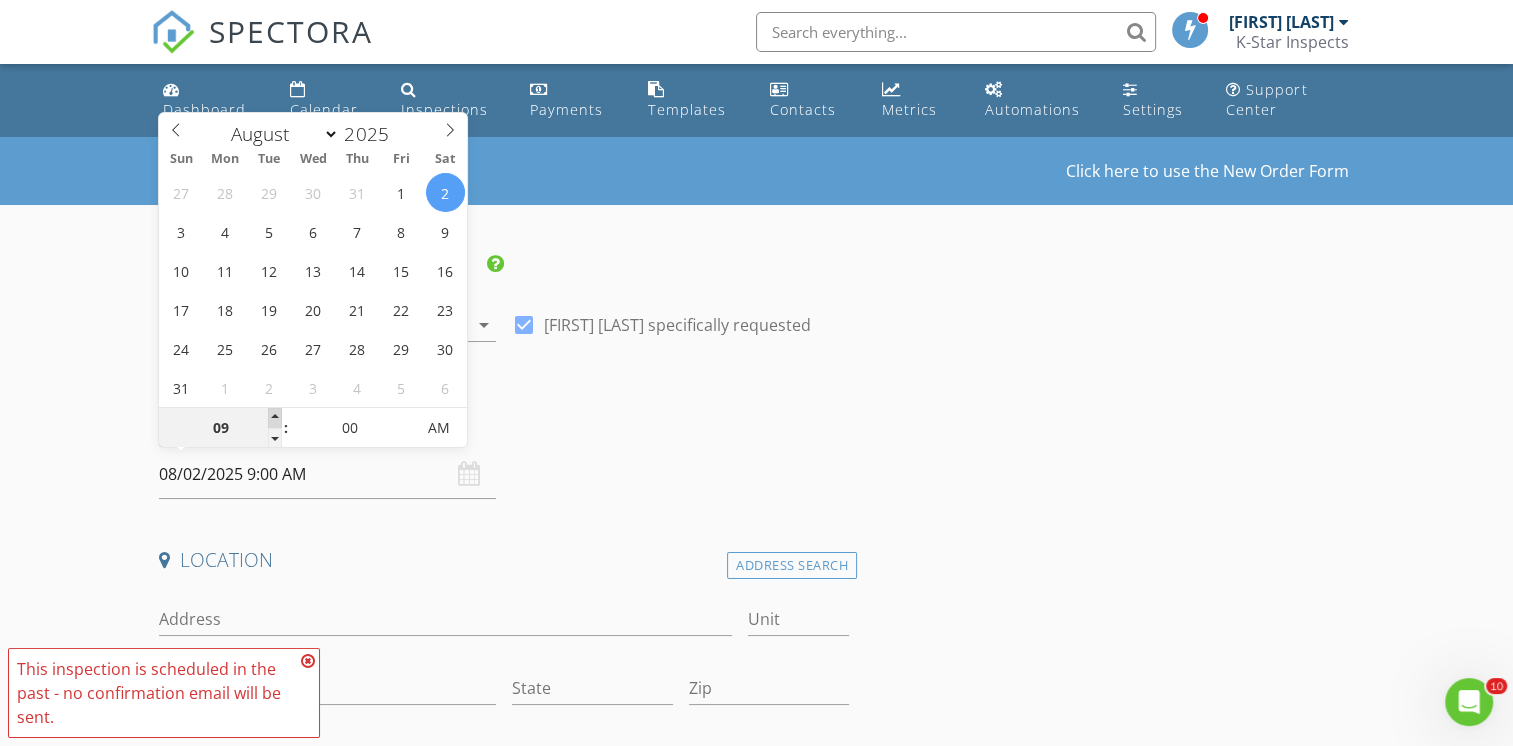click at bounding box center (275, 418) 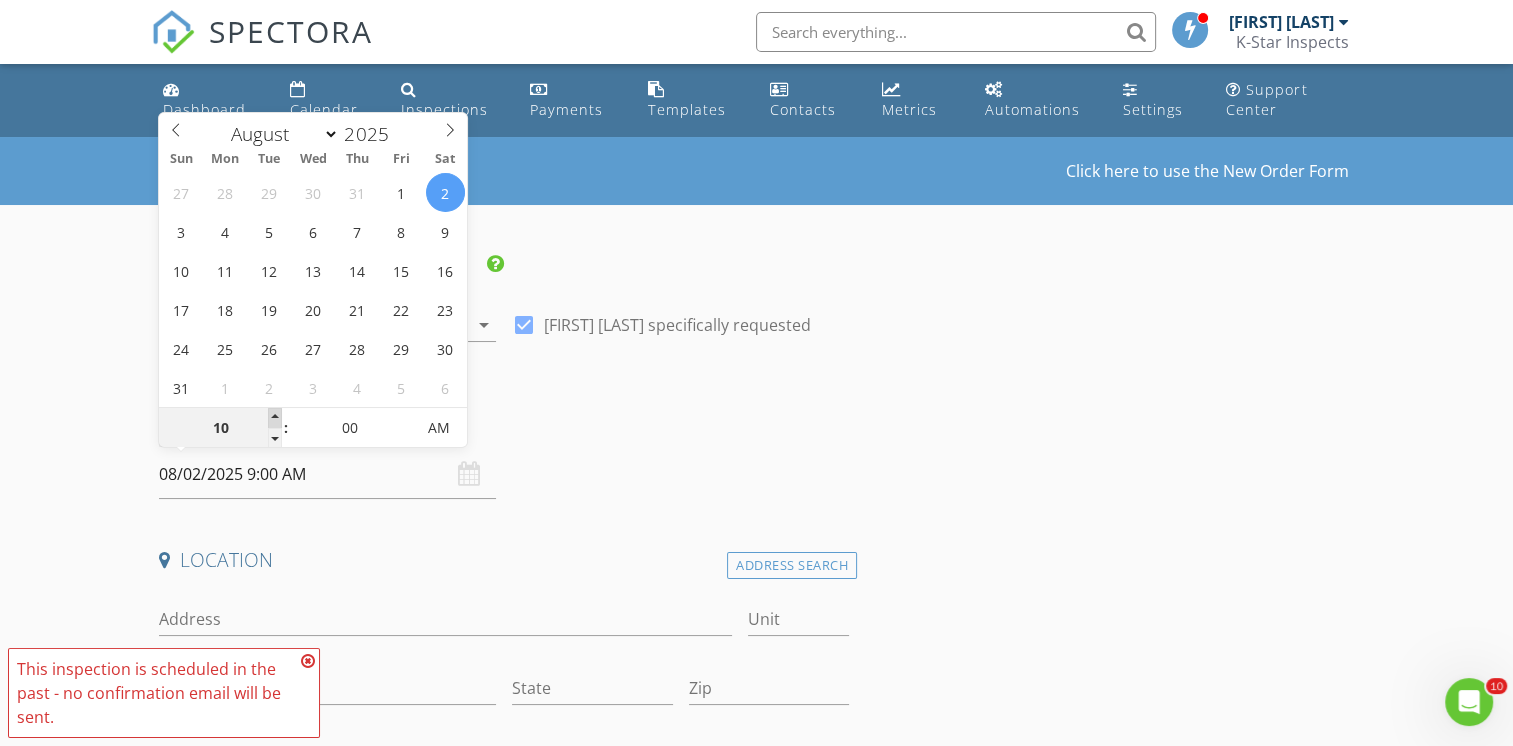 type on "08/02/2025 10:00 AM" 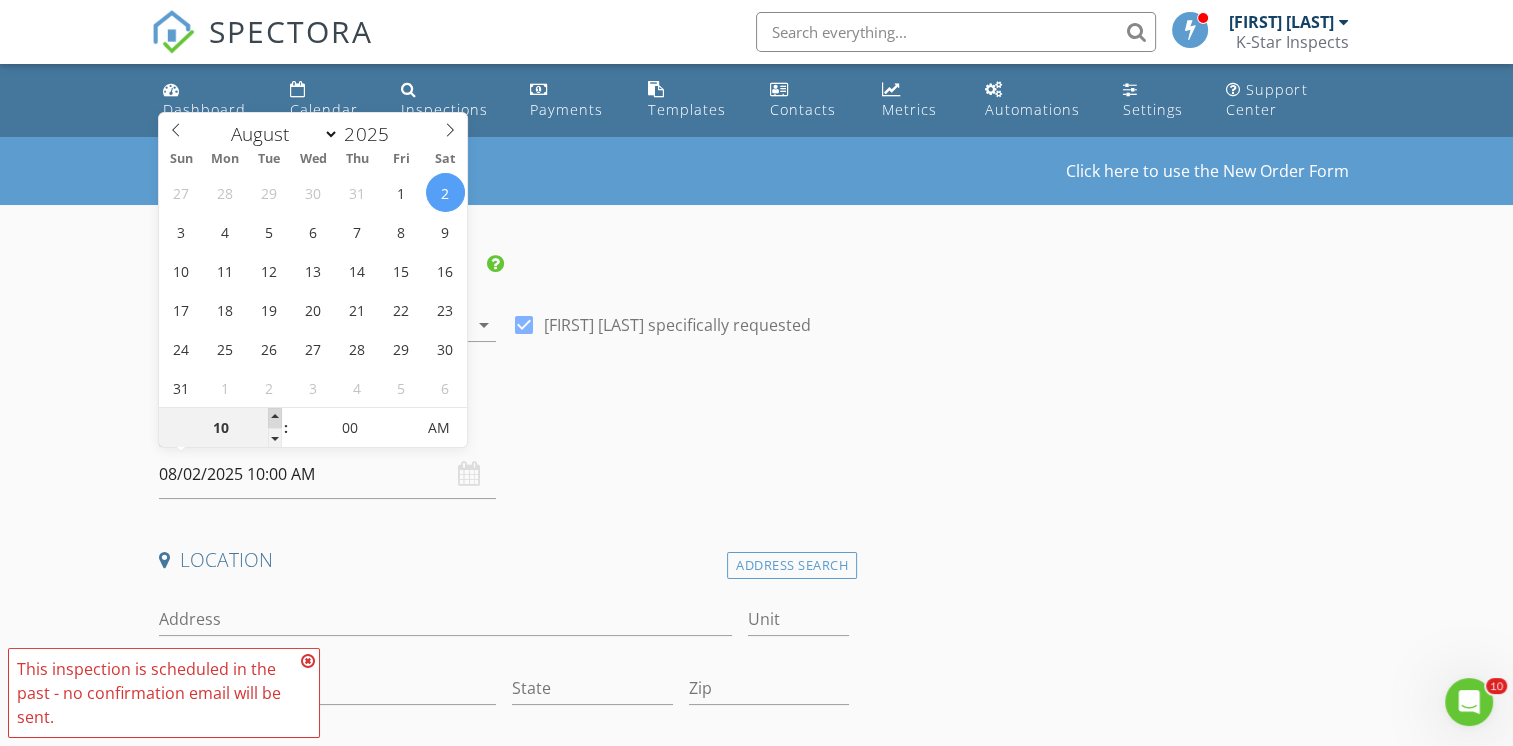 click at bounding box center [275, 418] 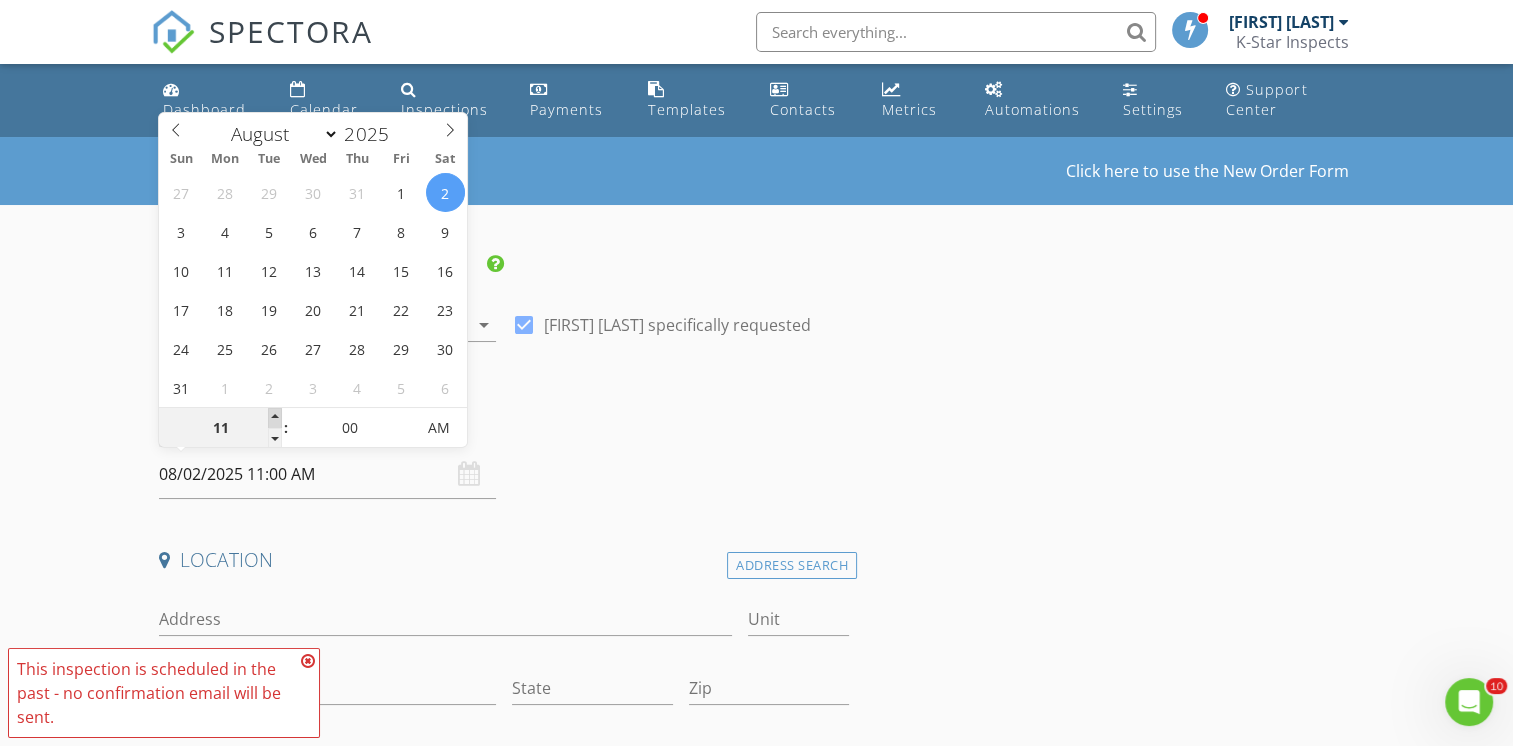 click at bounding box center [275, 418] 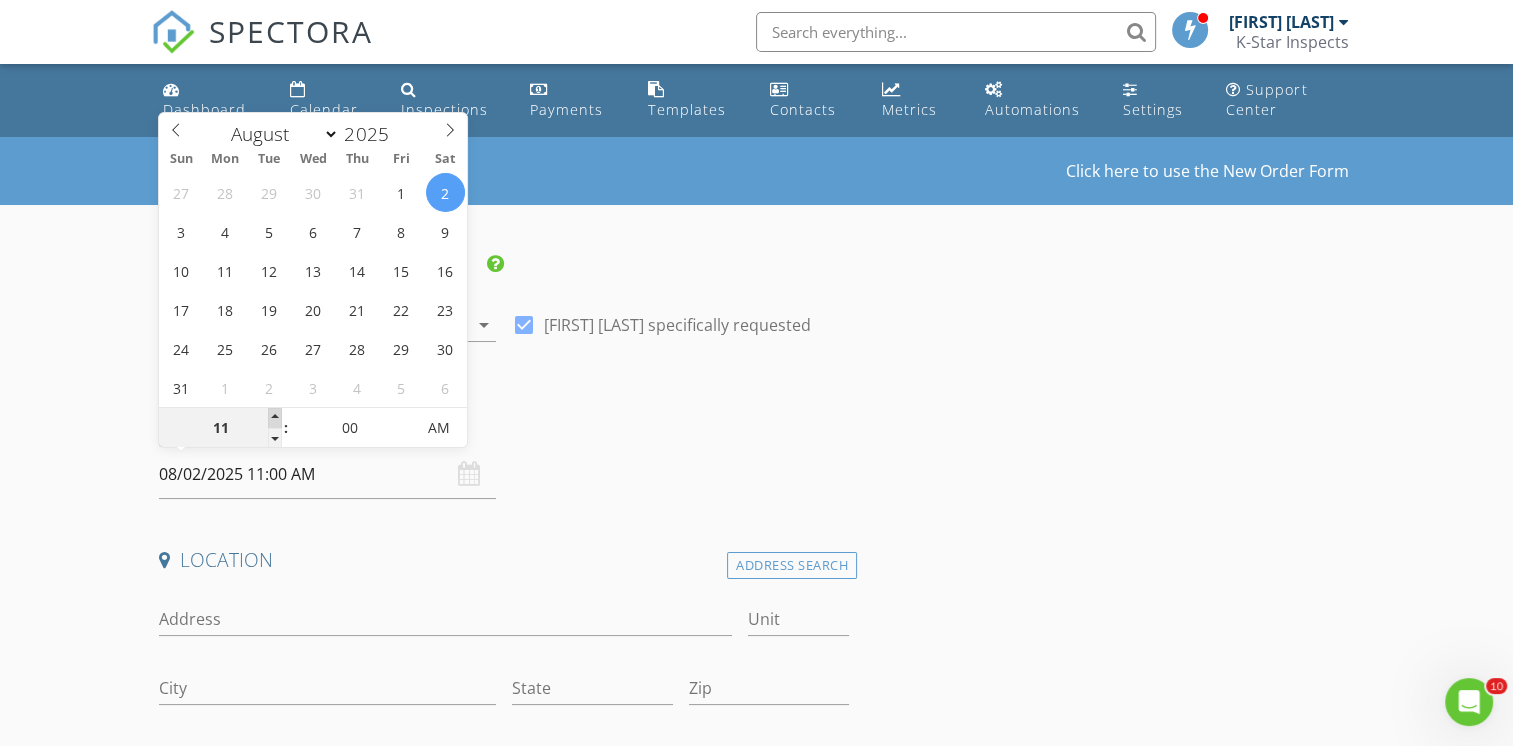 type on "12" 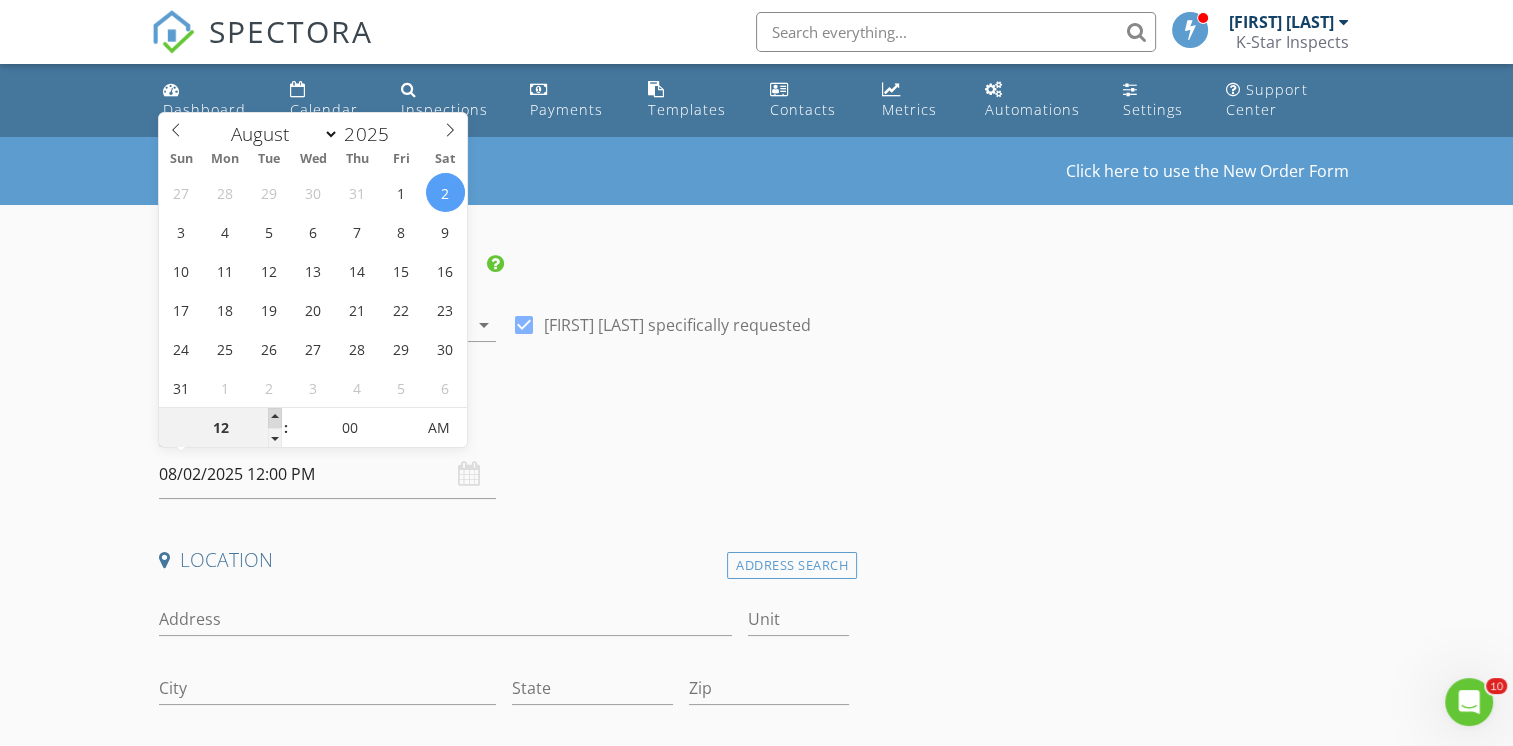 click at bounding box center (275, 418) 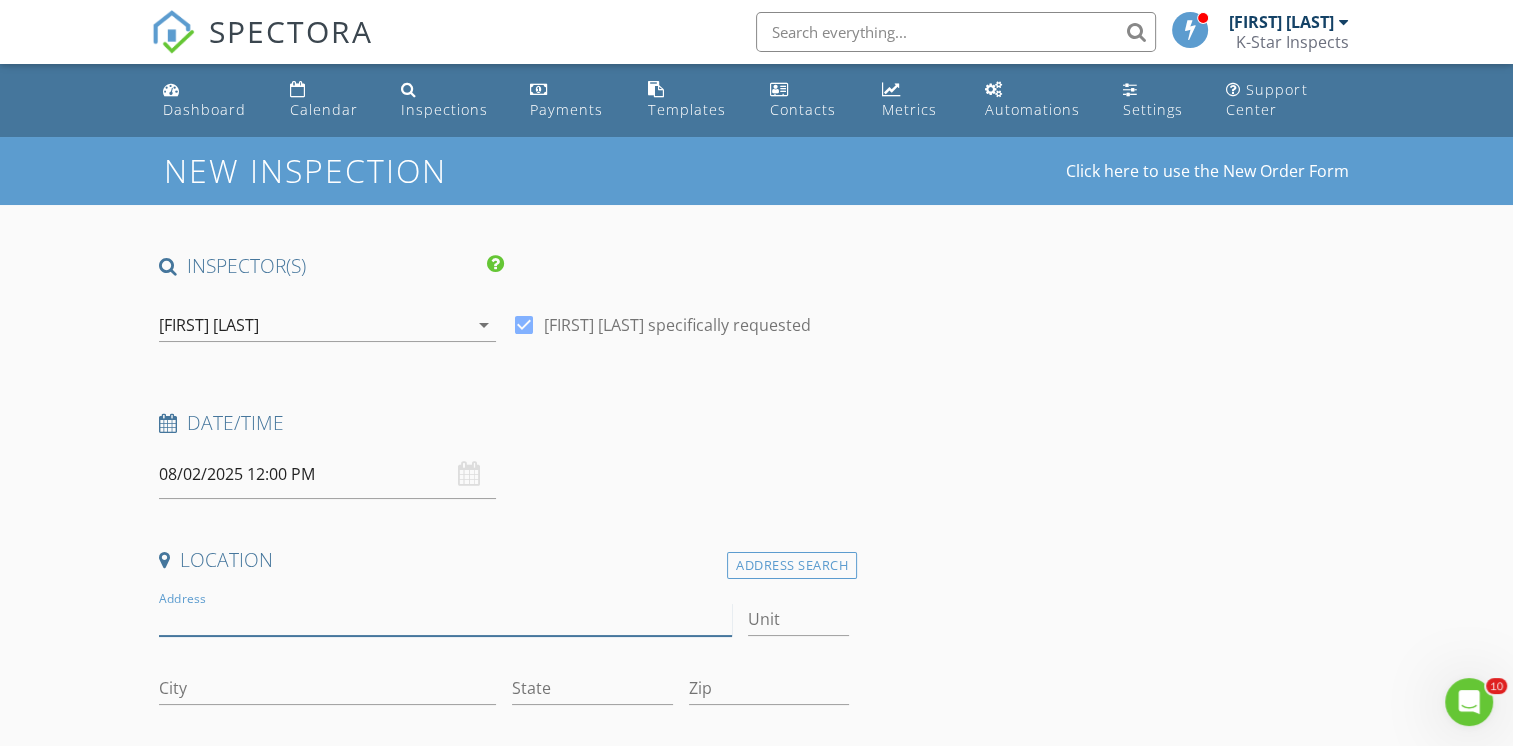 click on "Address" at bounding box center [445, 619] 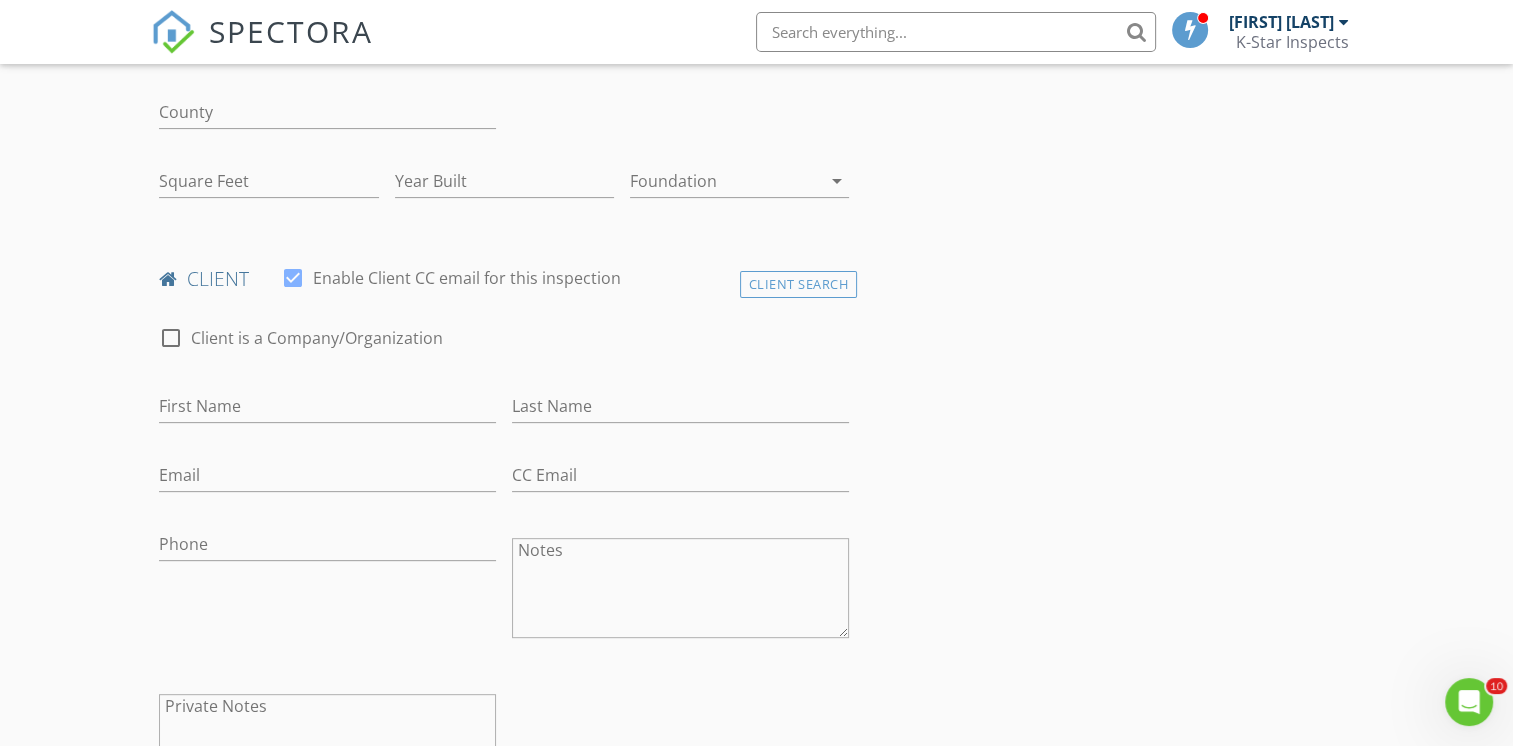 scroll, scrollTop: 600, scrollLeft: 0, axis: vertical 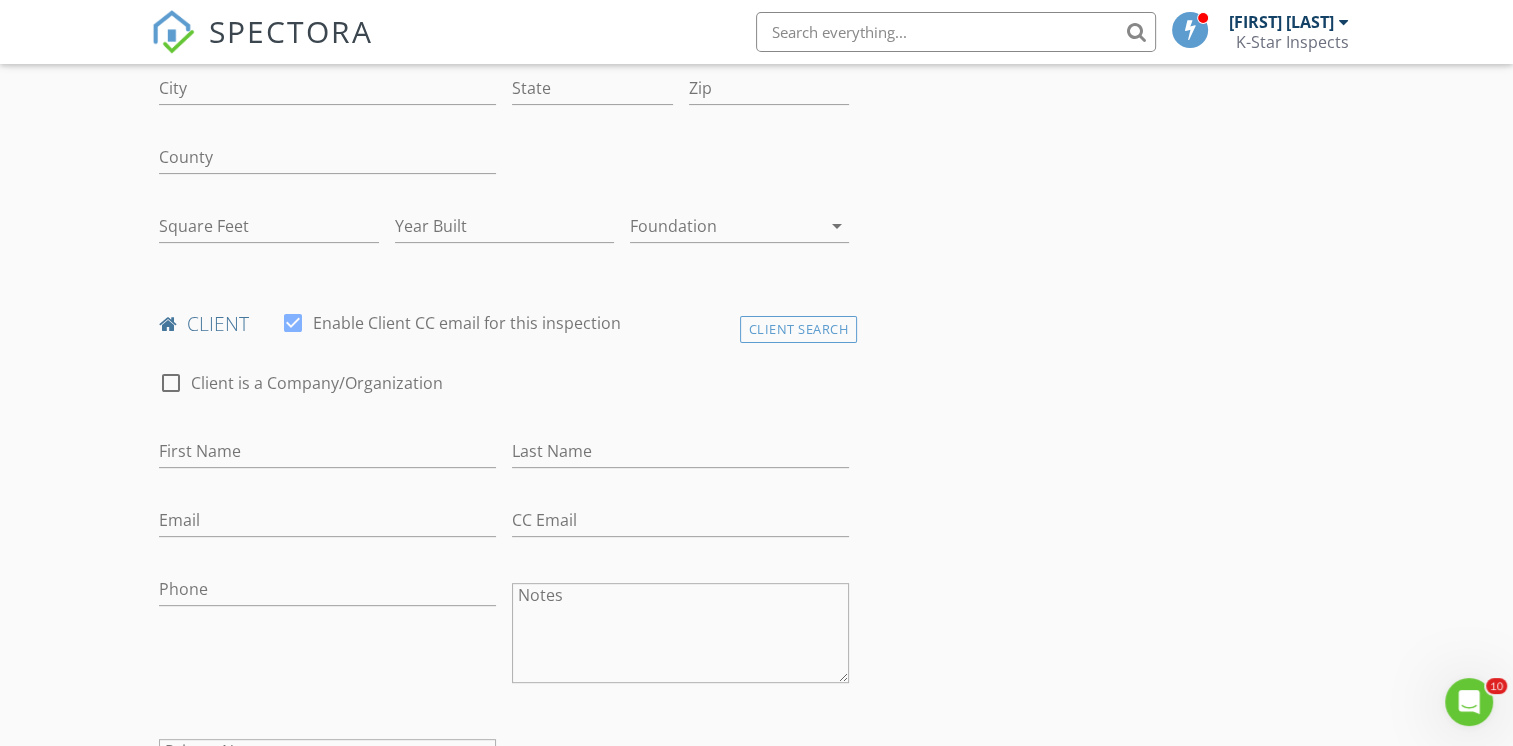 type on "405" 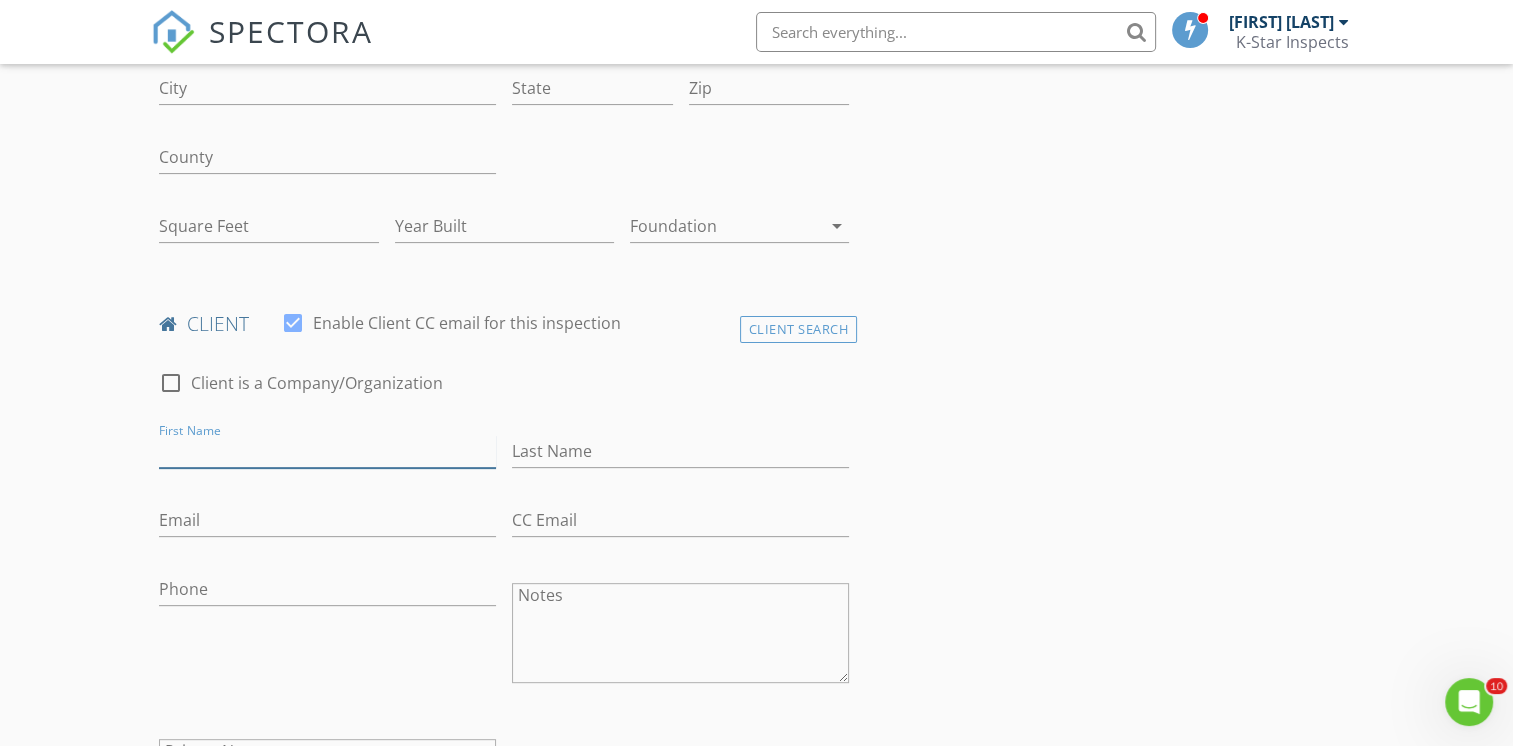 click on "First Name" at bounding box center (327, 451) 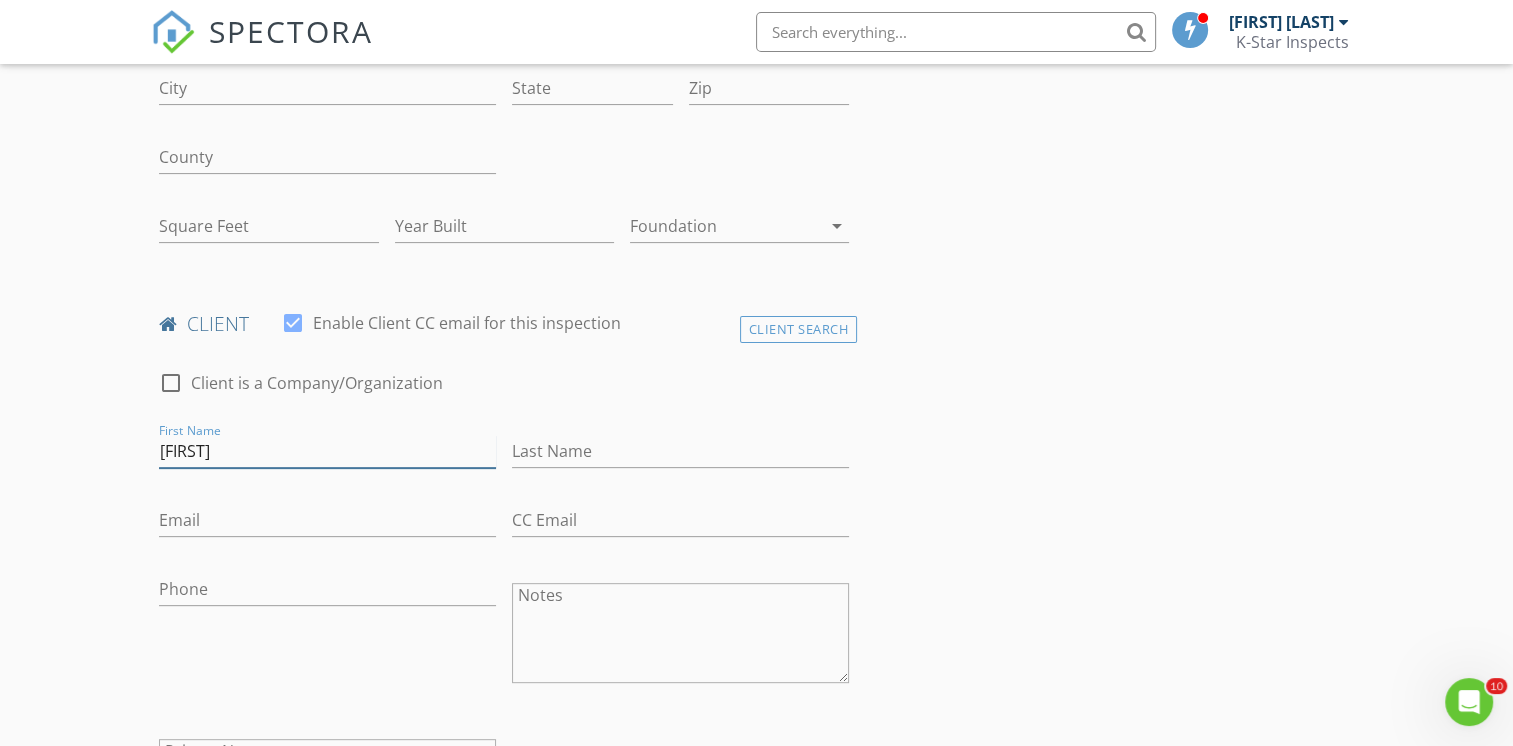 type on "[FIRST]" 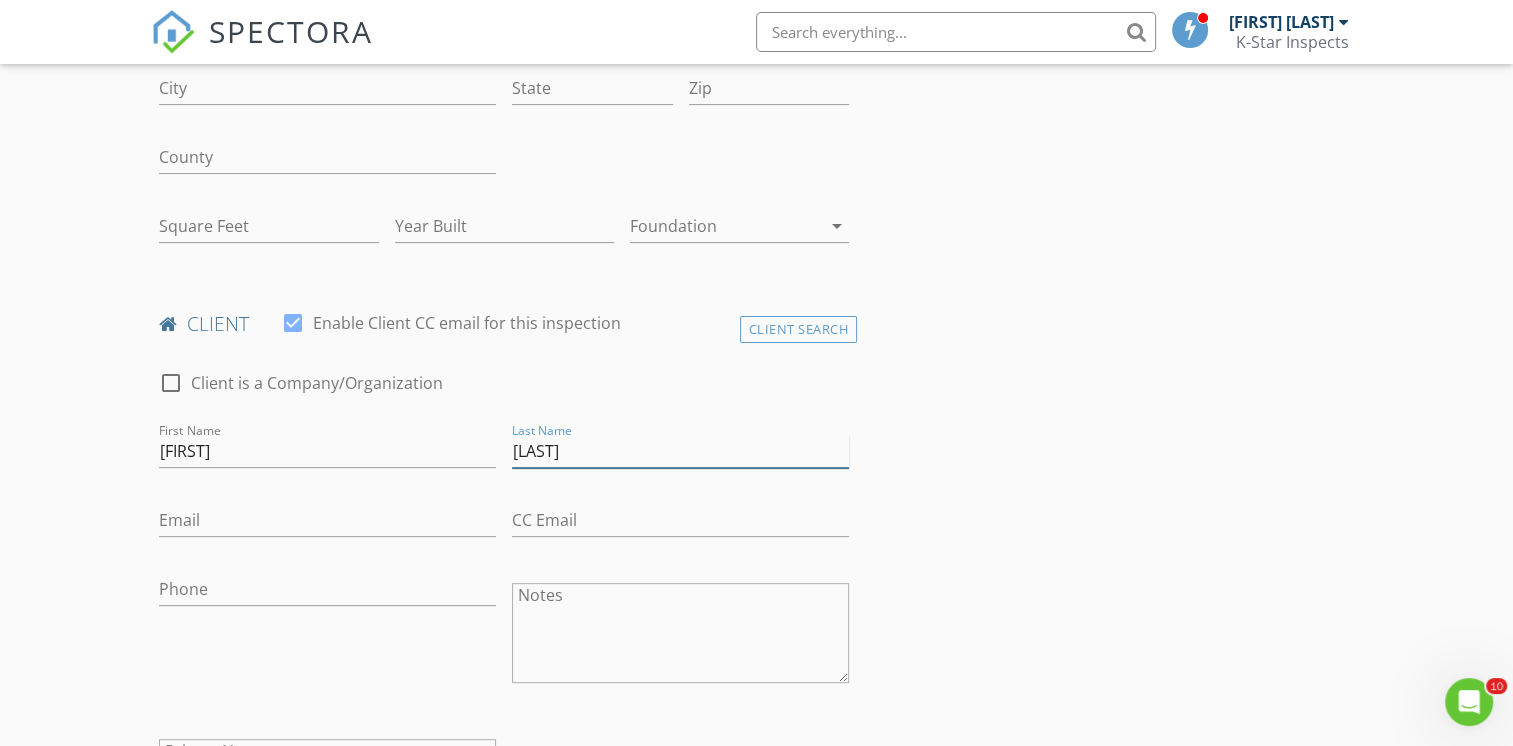 type on "[LAST]" 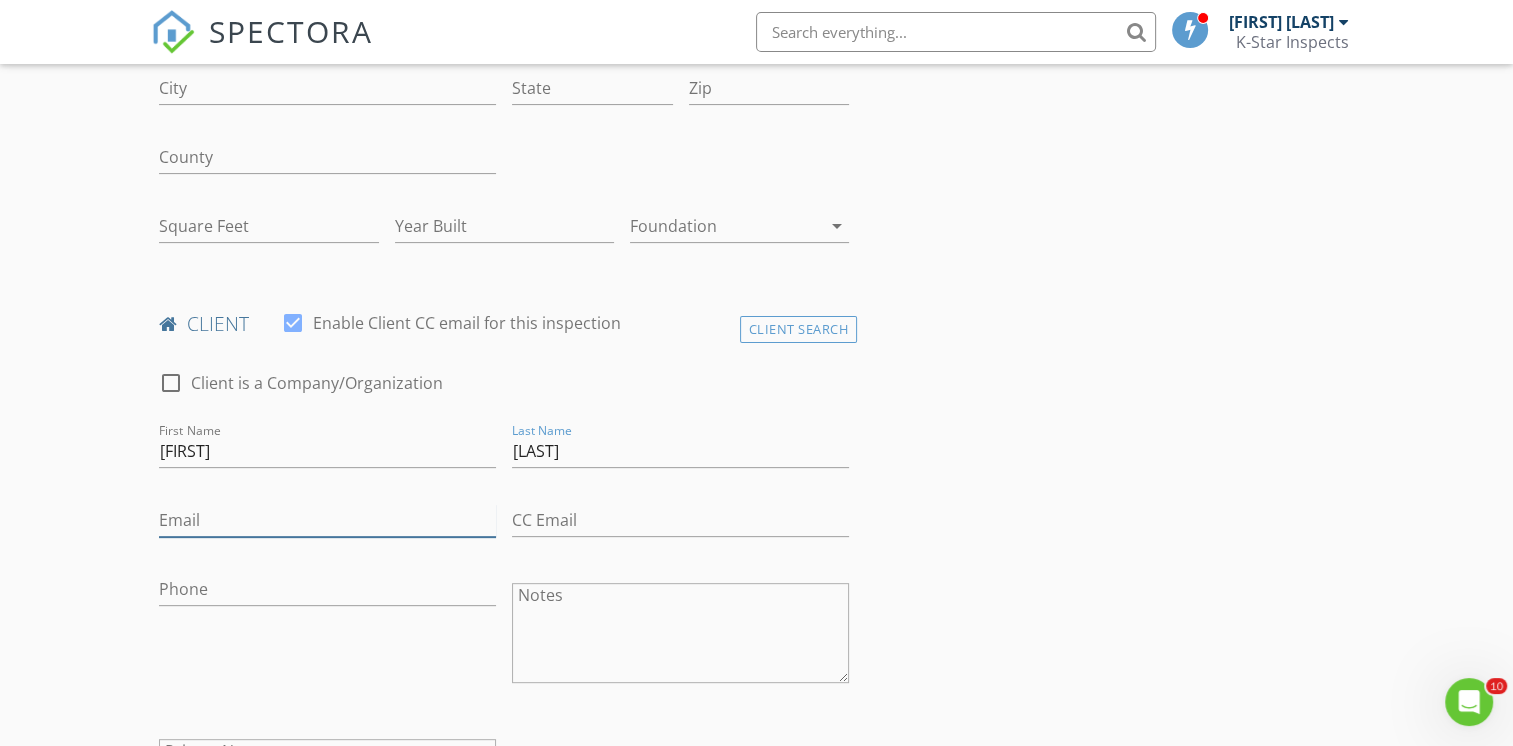 click on "Email" at bounding box center [327, 520] 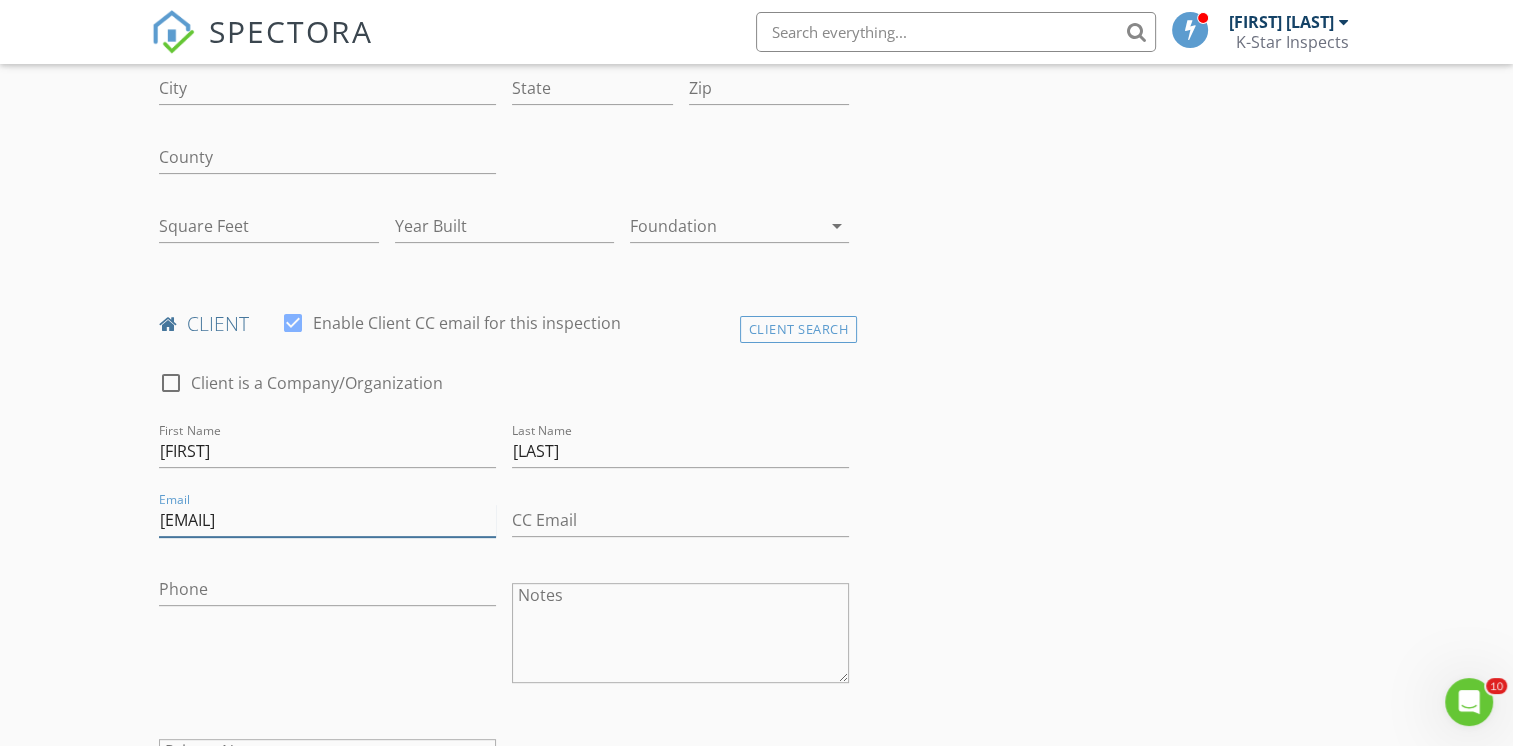 type on "[EMAIL]" 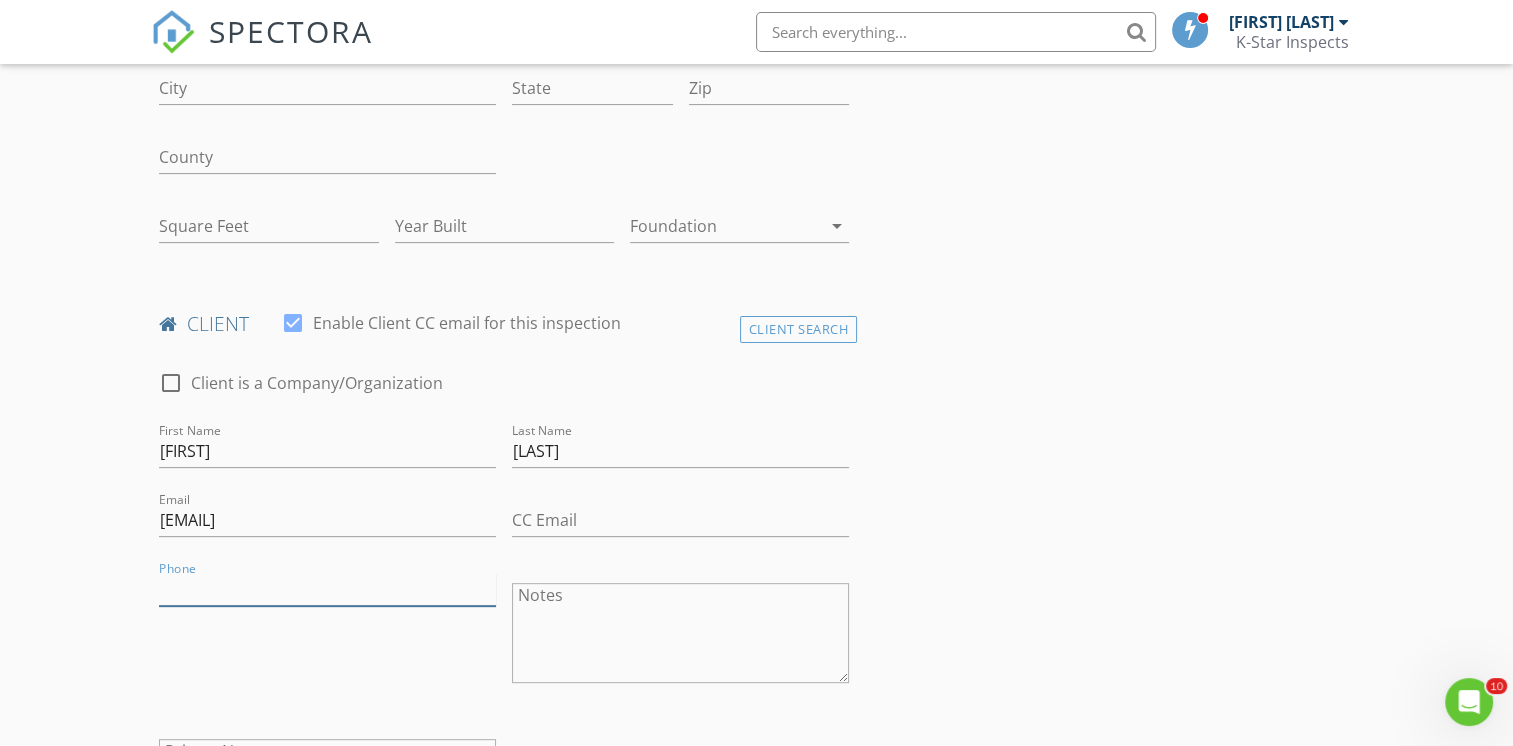 click on "Phone" at bounding box center [327, 589] 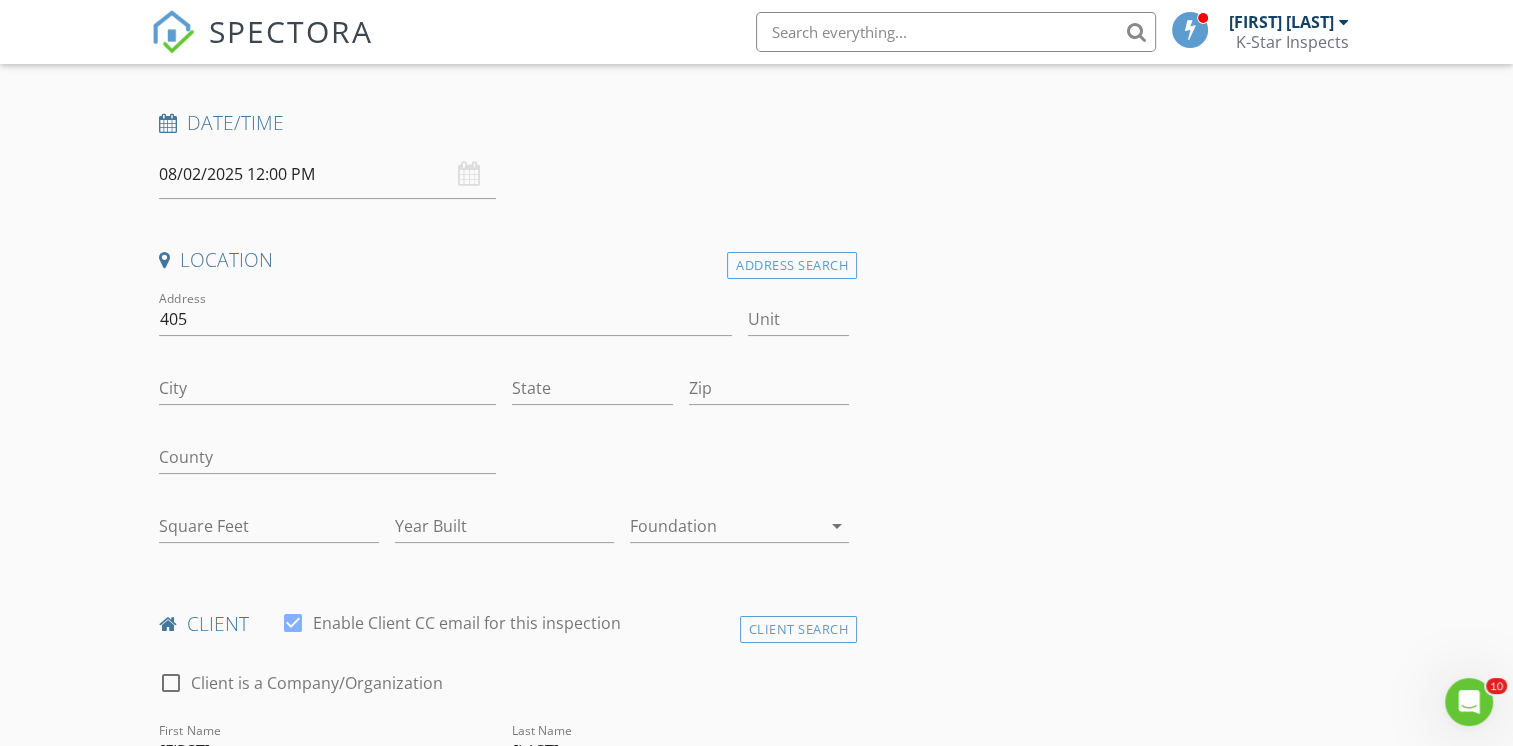 scroll, scrollTop: 300, scrollLeft: 0, axis: vertical 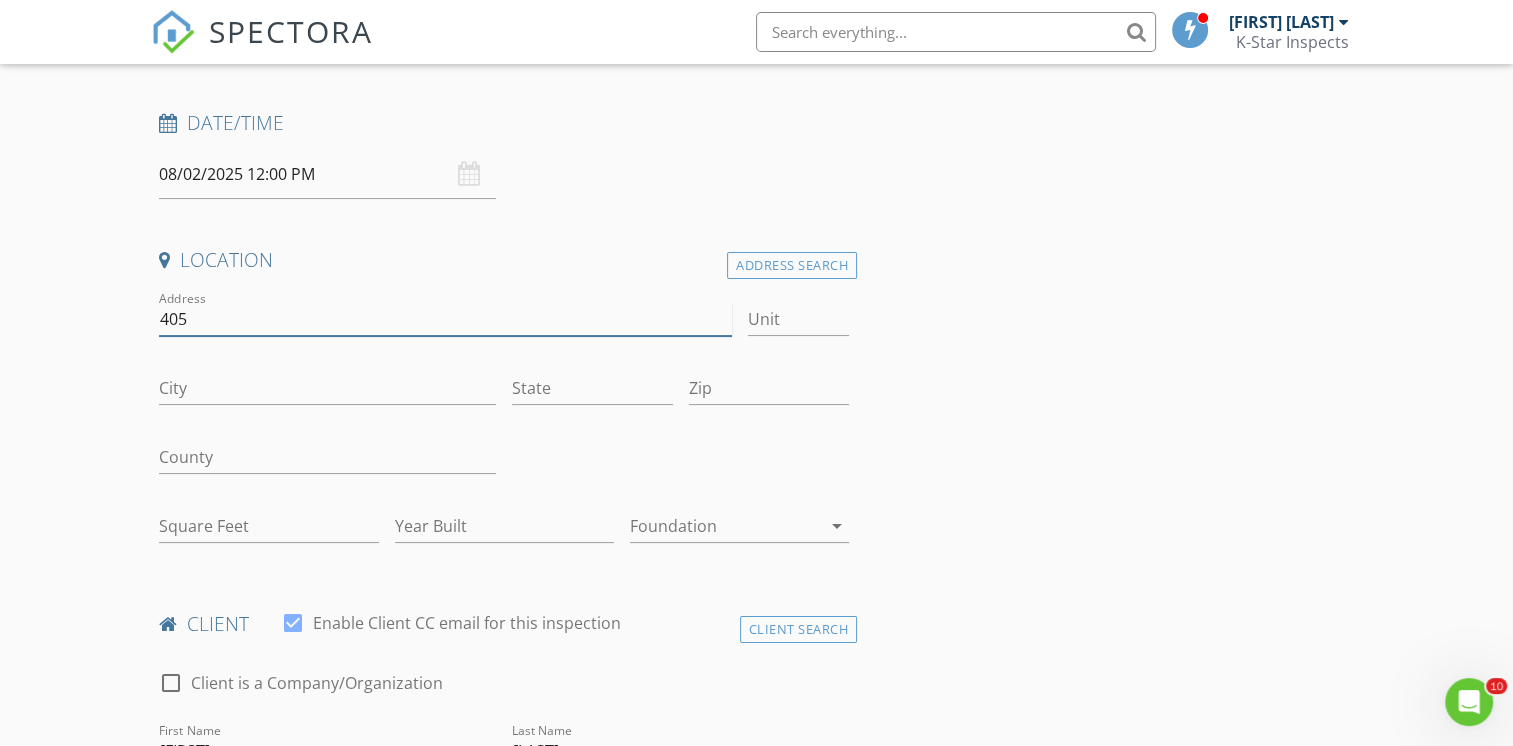 click on "405" at bounding box center [445, 319] 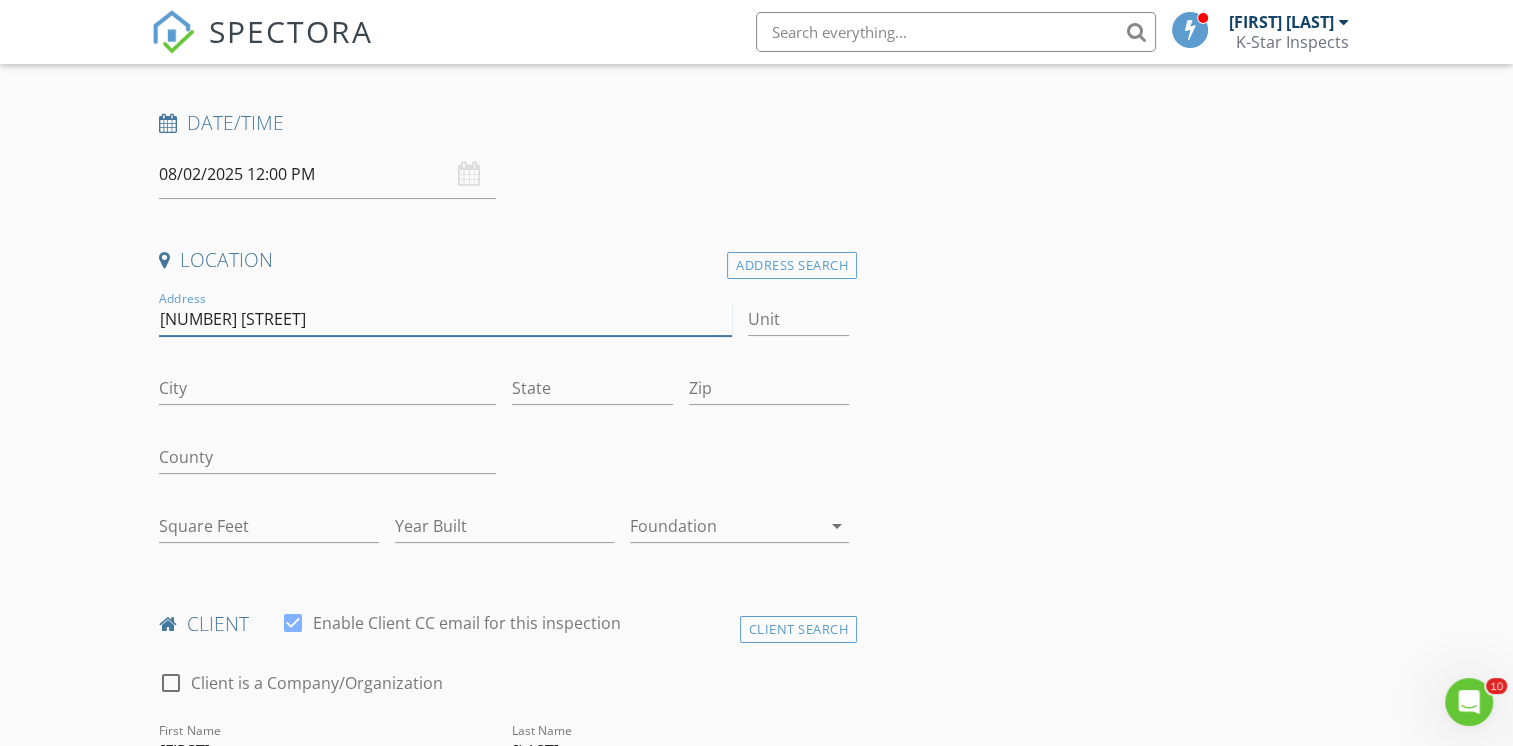 type on "[NUMBER] [STREET]" 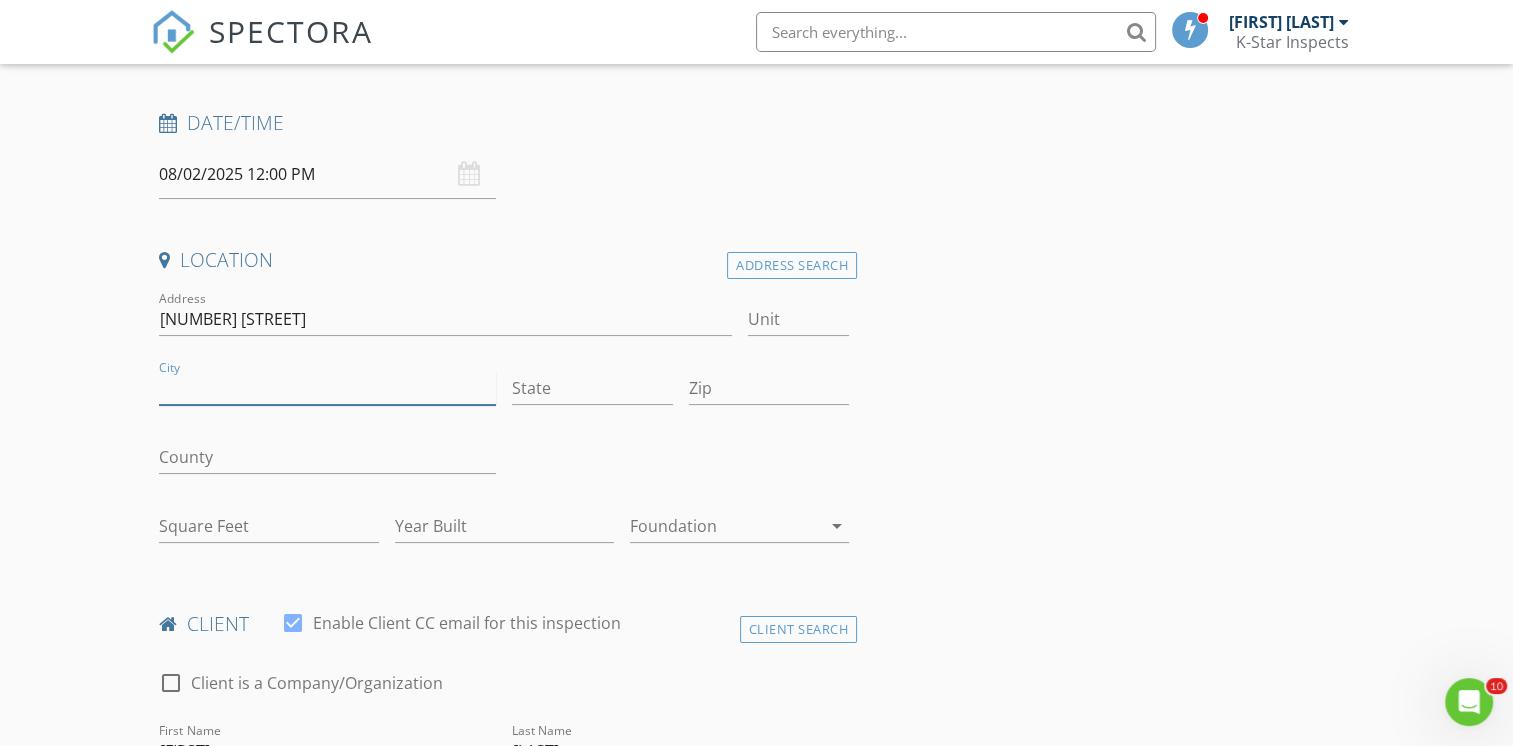 click on "City" at bounding box center [327, 388] 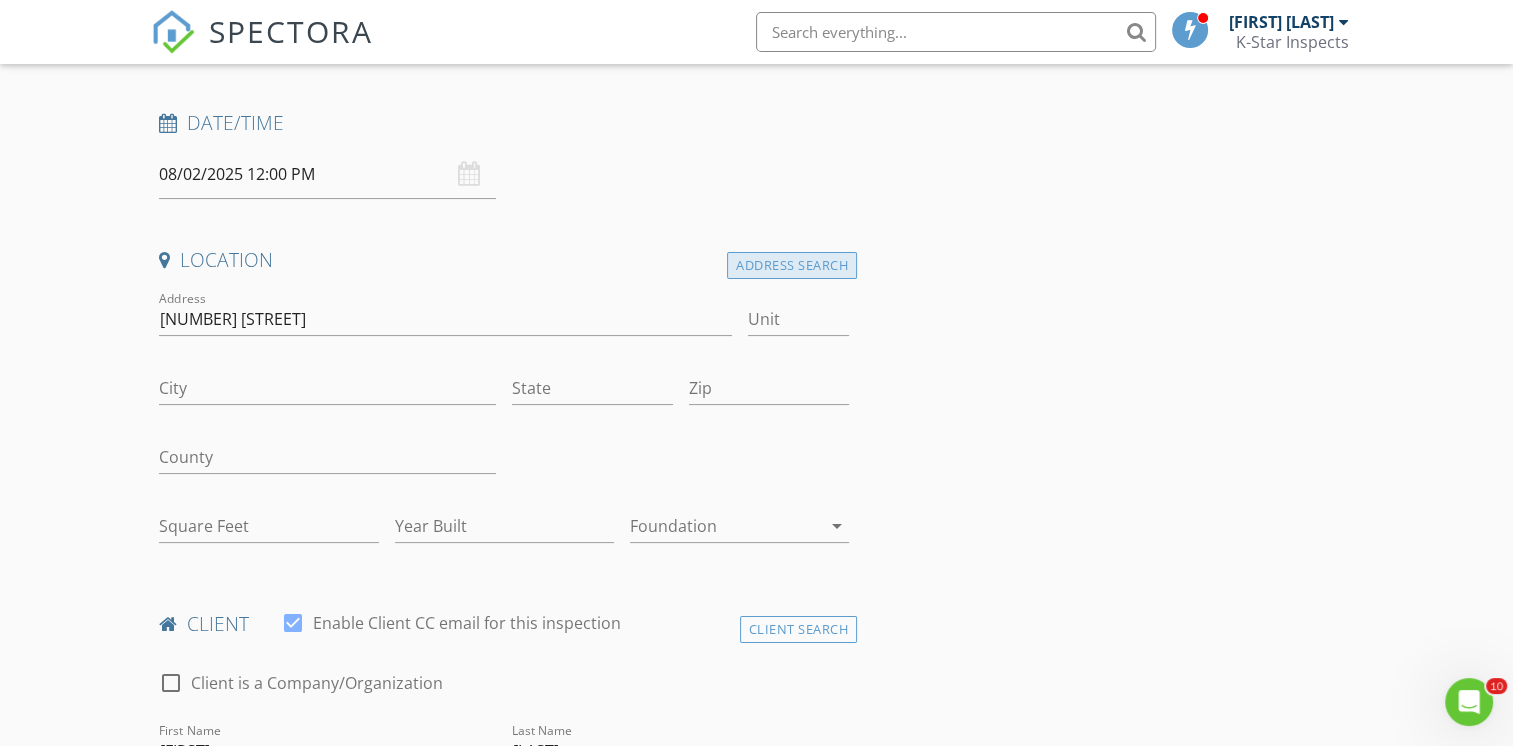 click on "Address Search" at bounding box center (792, 265) 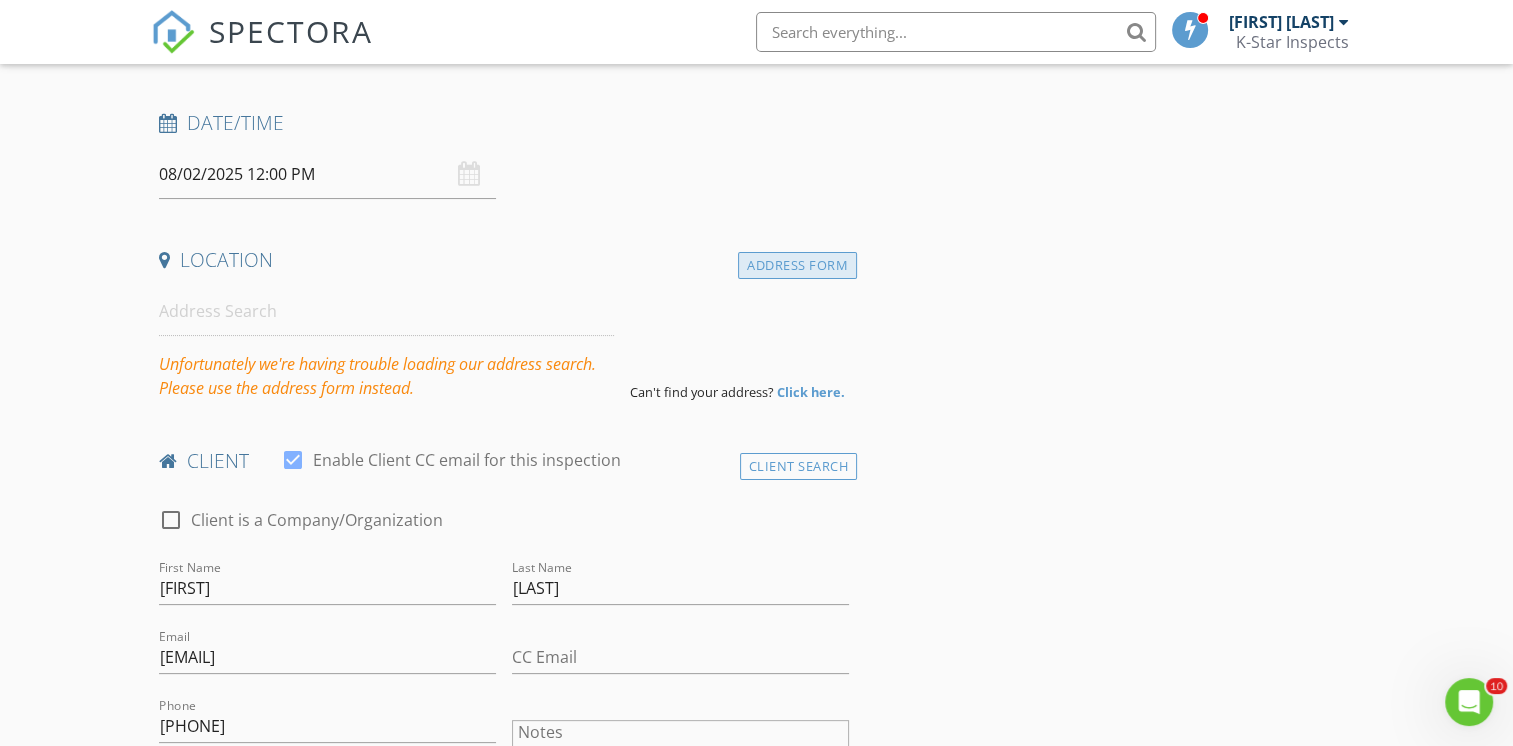click on "Address Form" at bounding box center [797, 265] 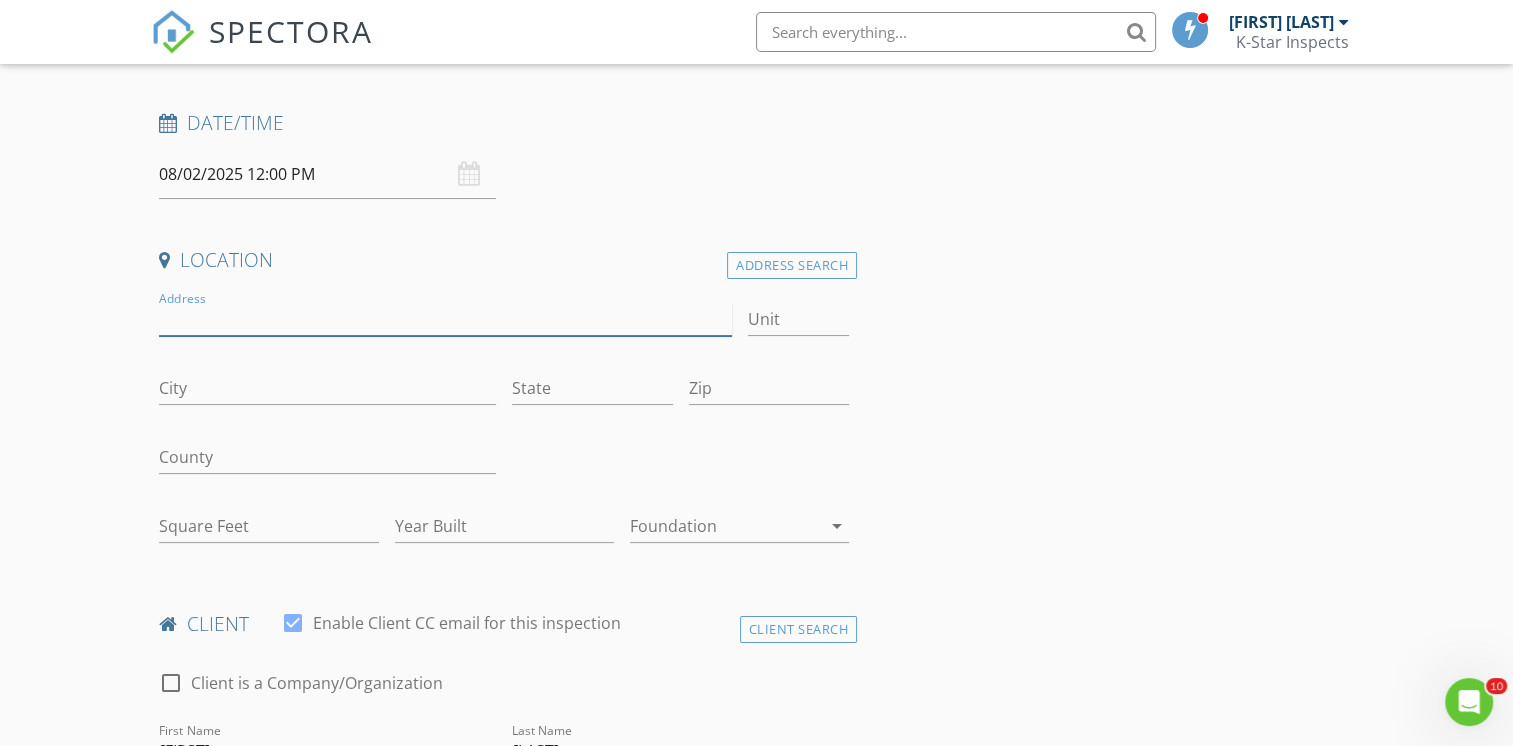 click on "Address" at bounding box center [445, 319] 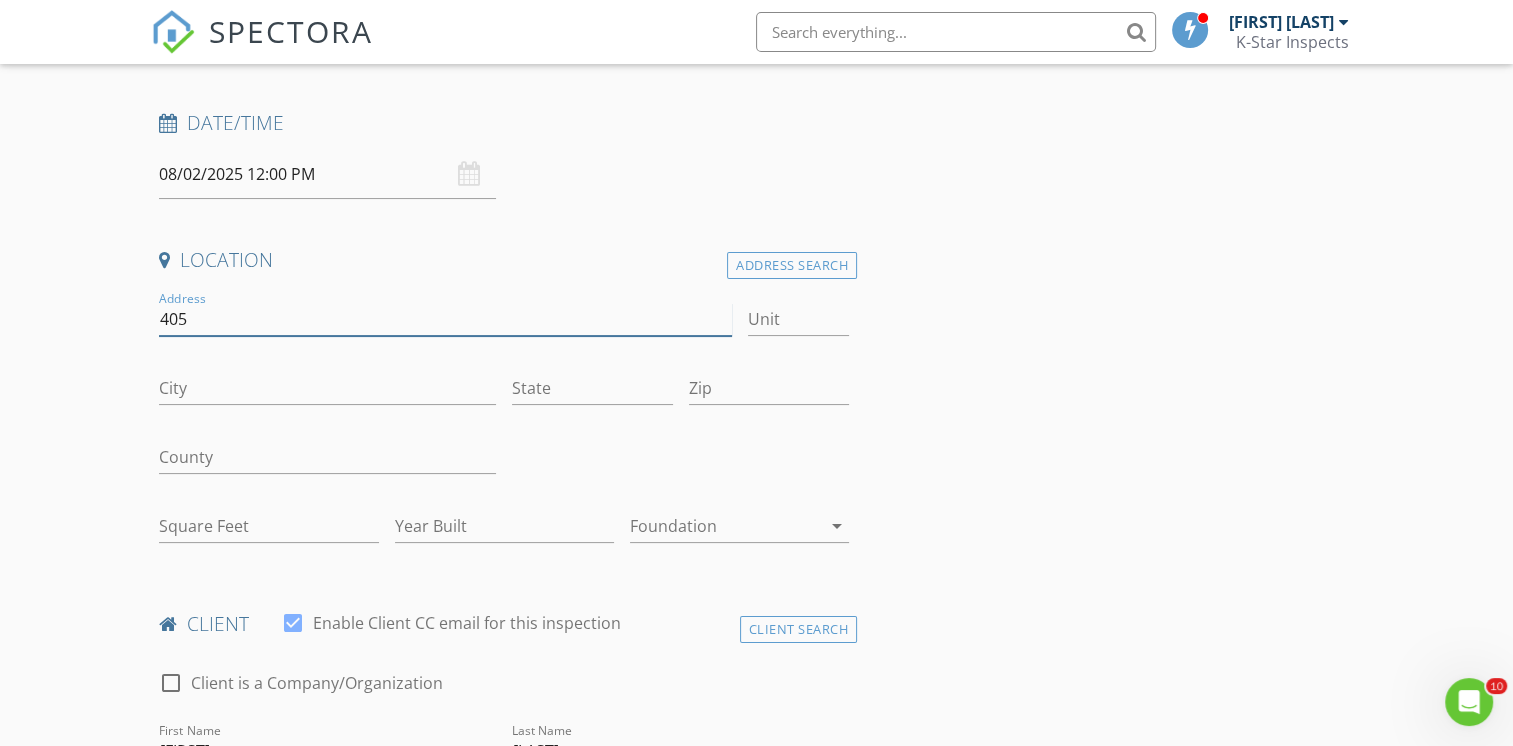 type on "[NUMBER] [STREET]" 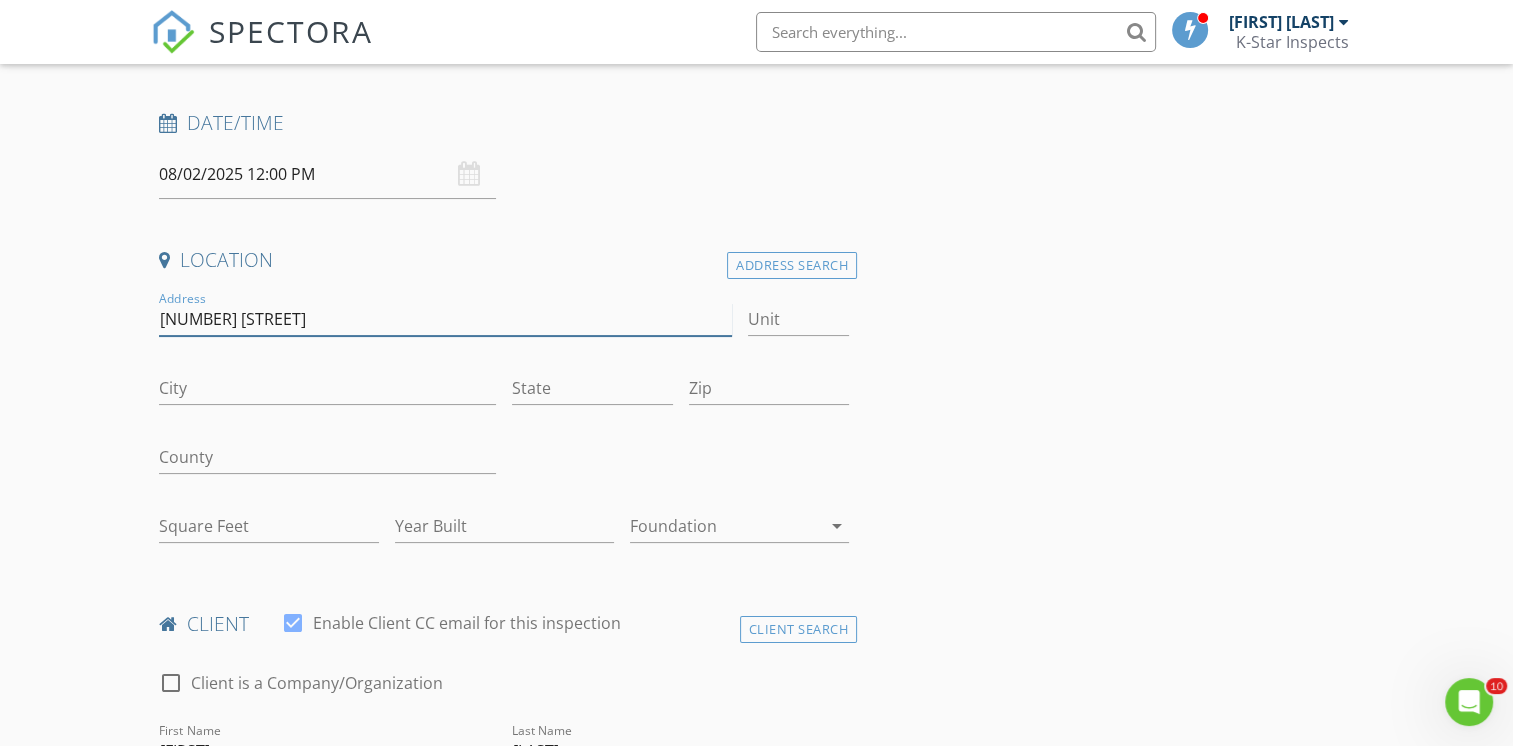 scroll, scrollTop: 245, scrollLeft: 0, axis: vertical 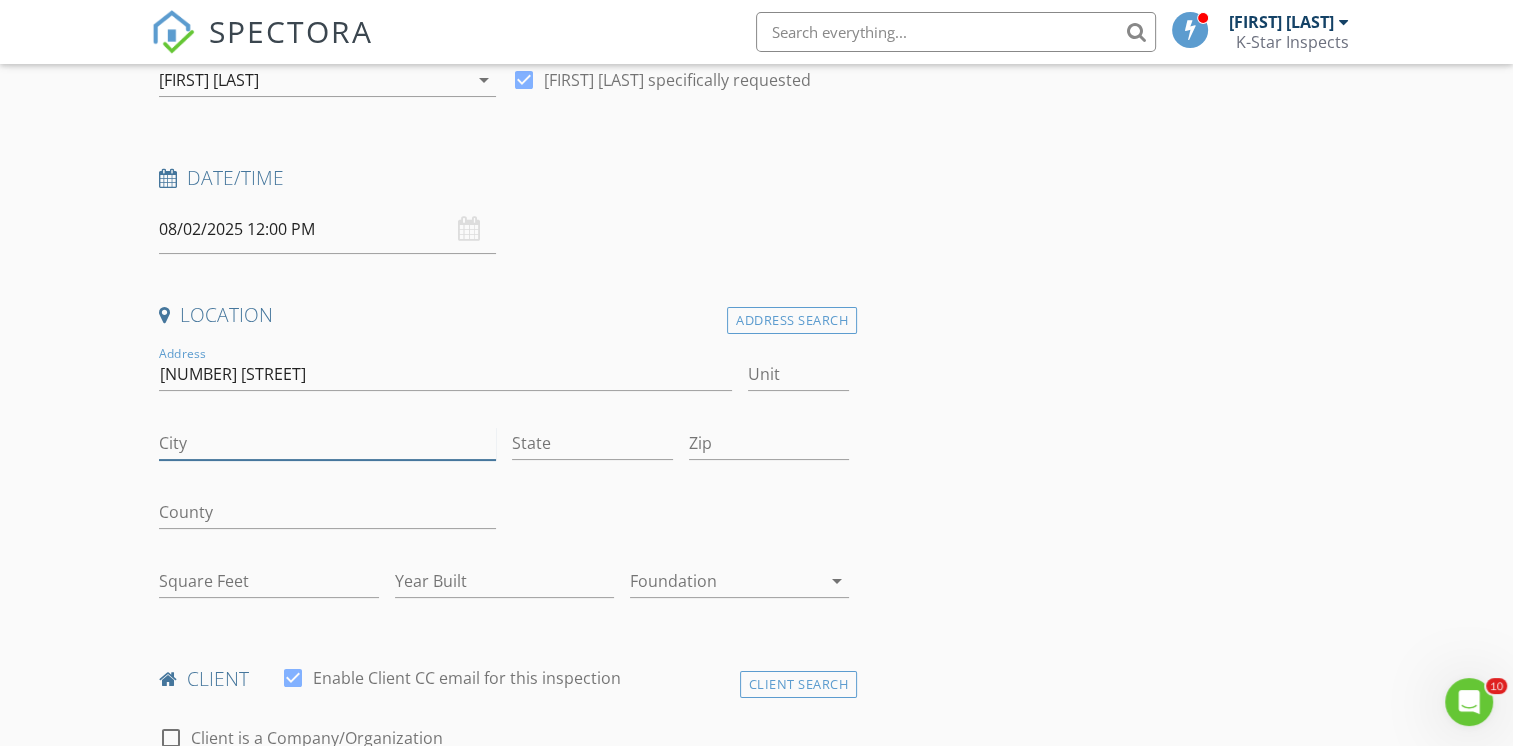 click on "City" at bounding box center [327, 443] 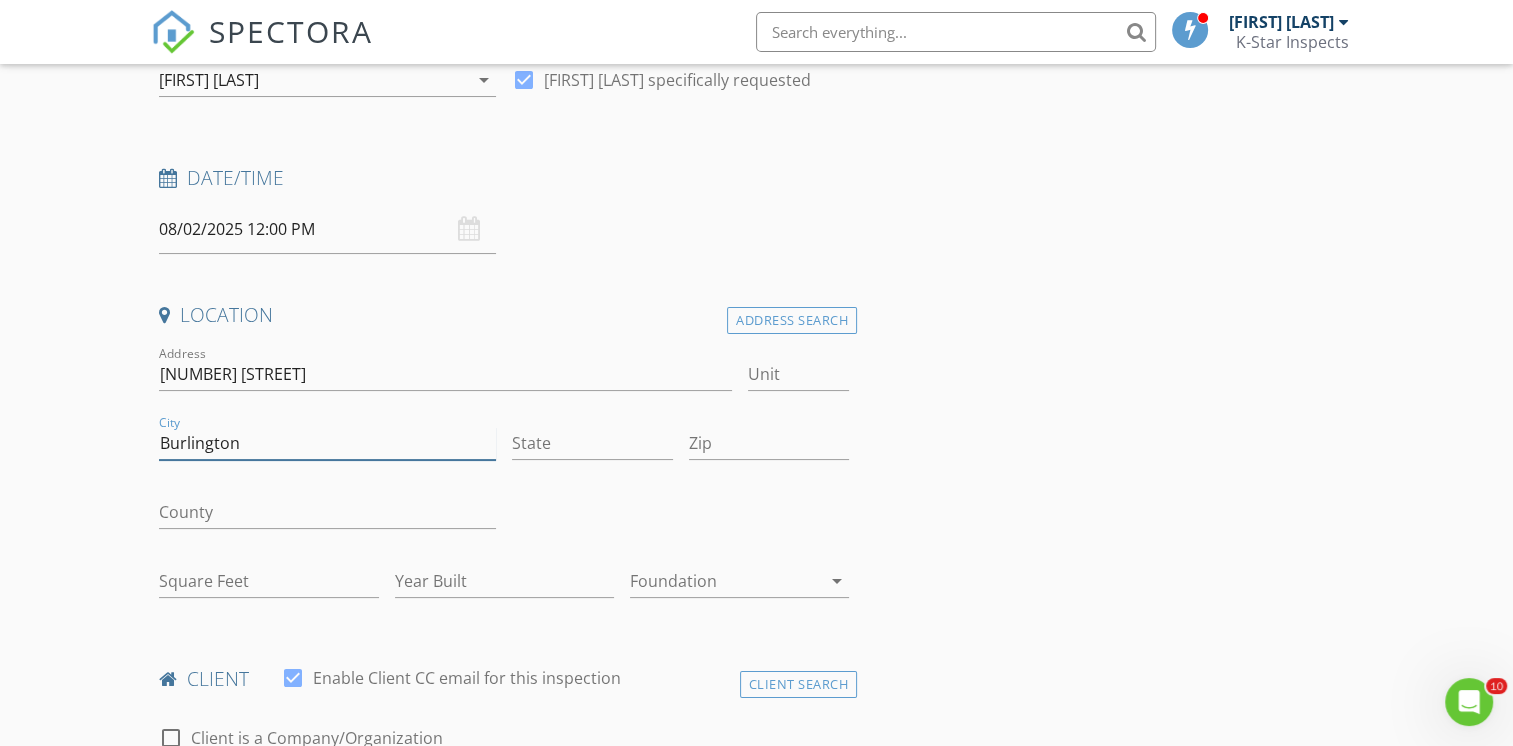 type on "Burlington" 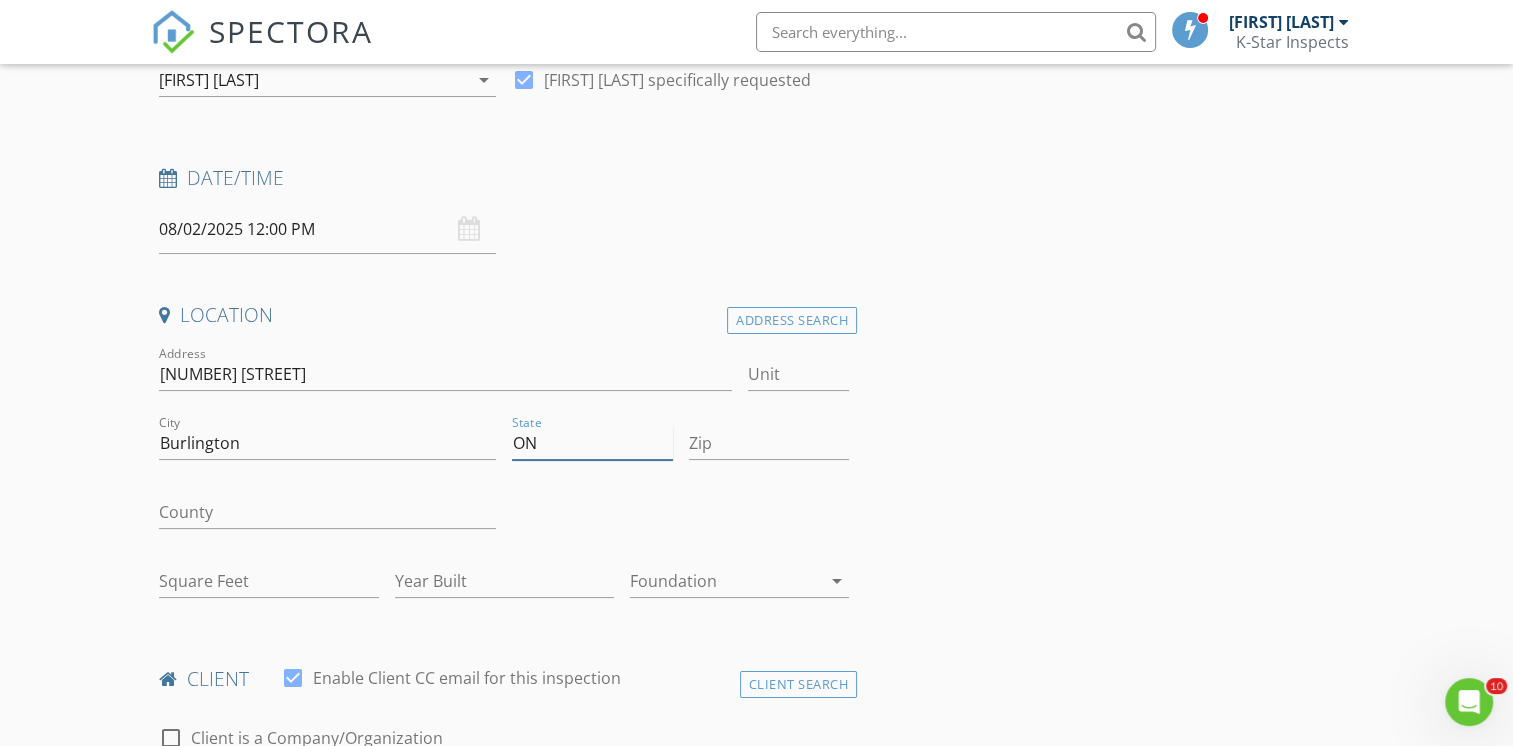 type on "ON" 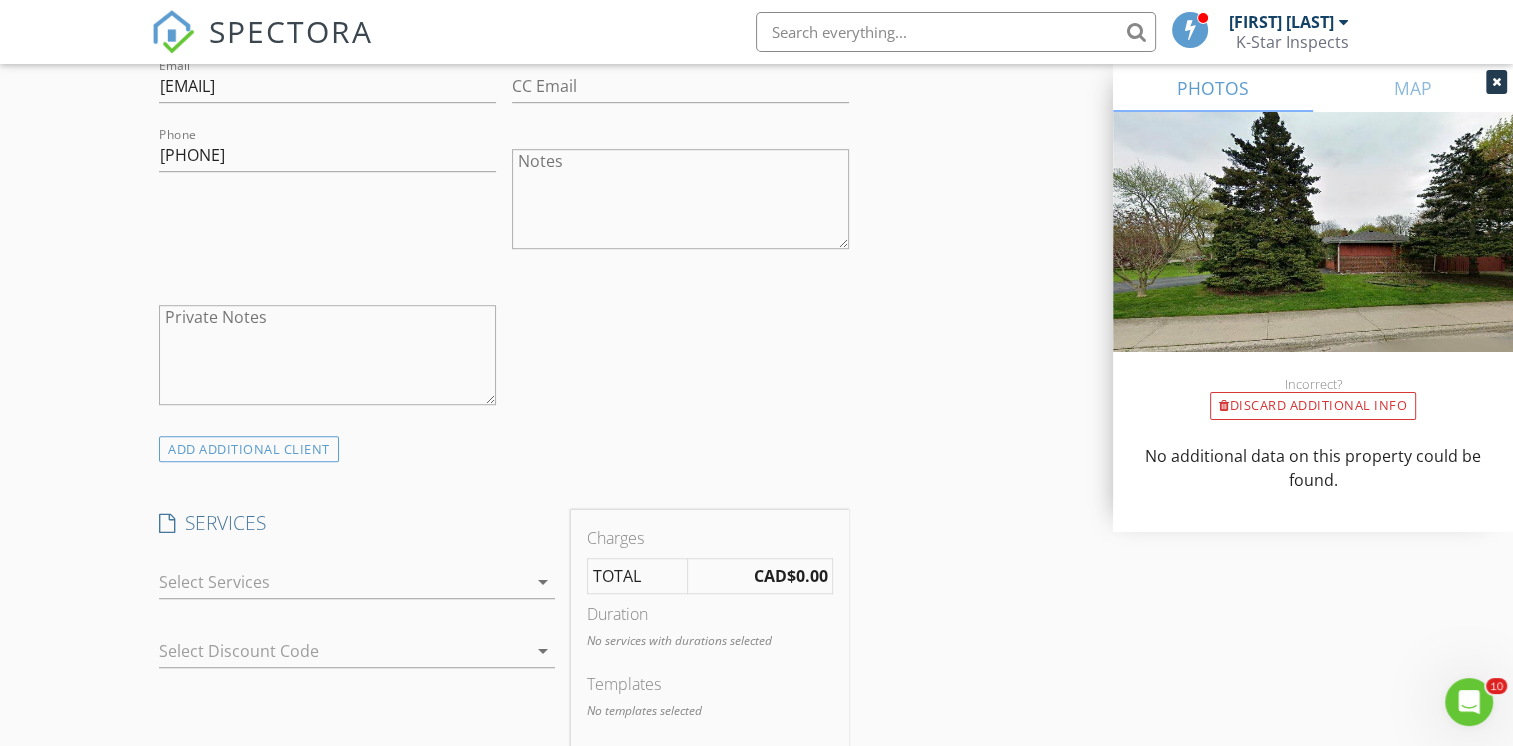 scroll, scrollTop: 1400, scrollLeft: 0, axis: vertical 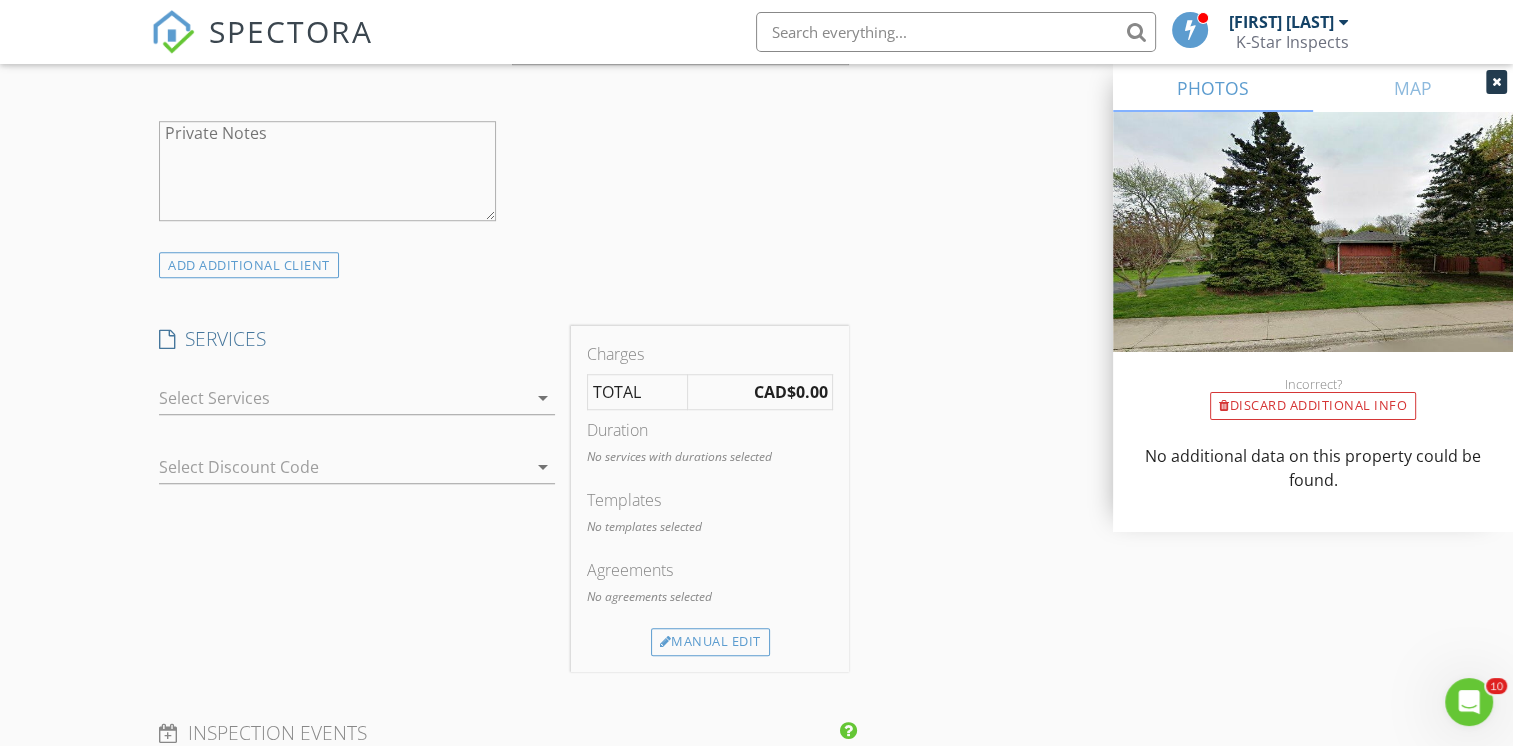 type on "[POSTAL CODE]" 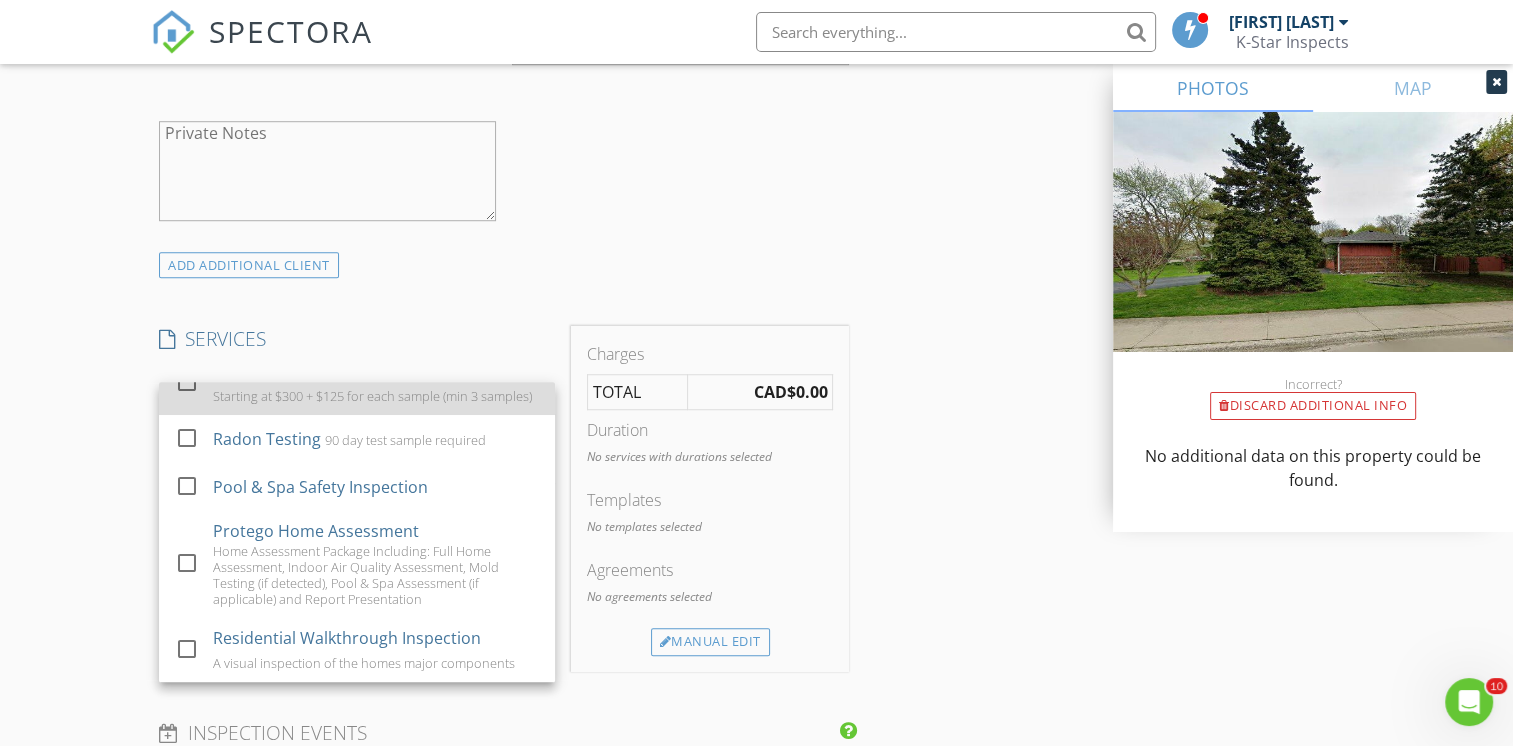 scroll, scrollTop: 372, scrollLeft: 0, axis: vertical 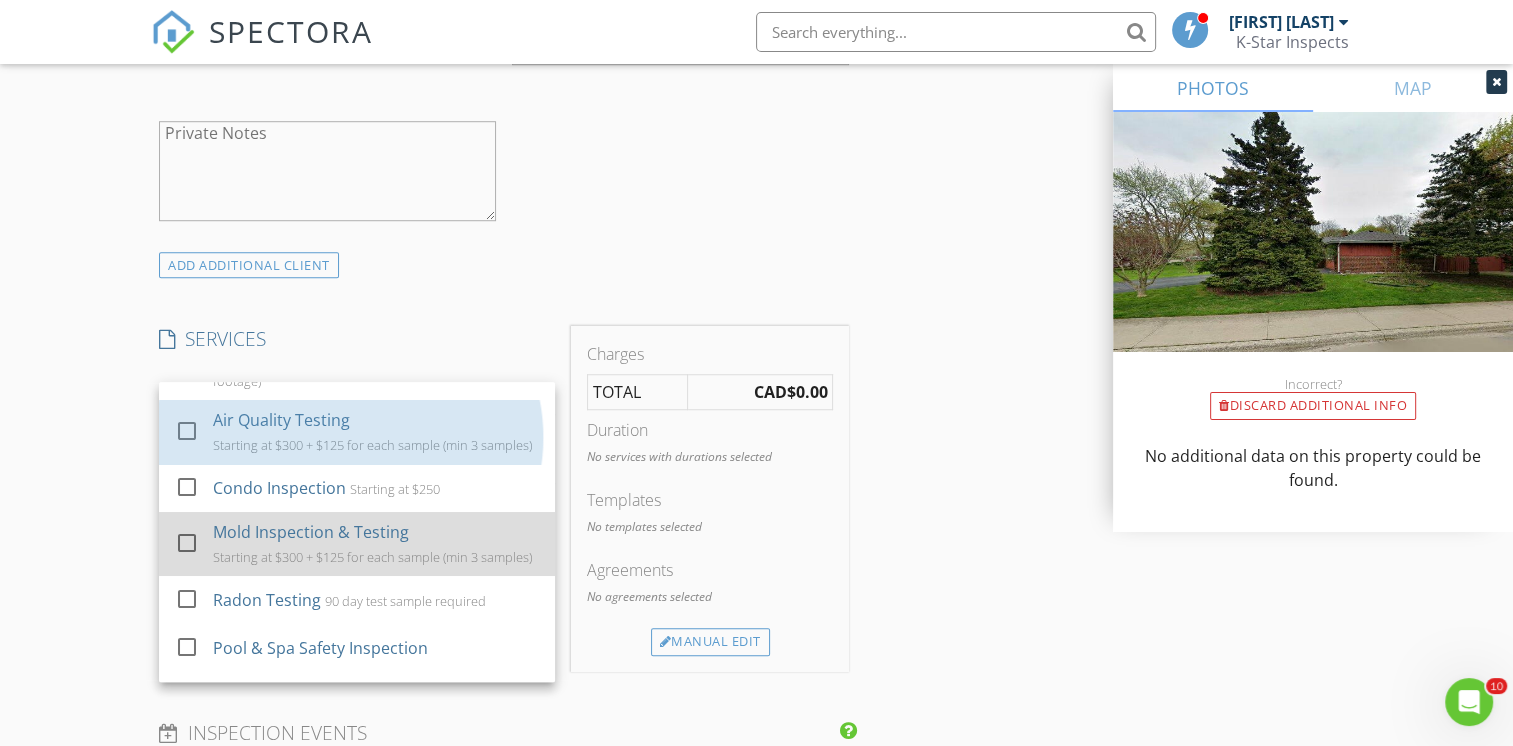 click on "Starting at $300 + $125 for each sample (min 3 samples)" at bounding box center (373, 445) 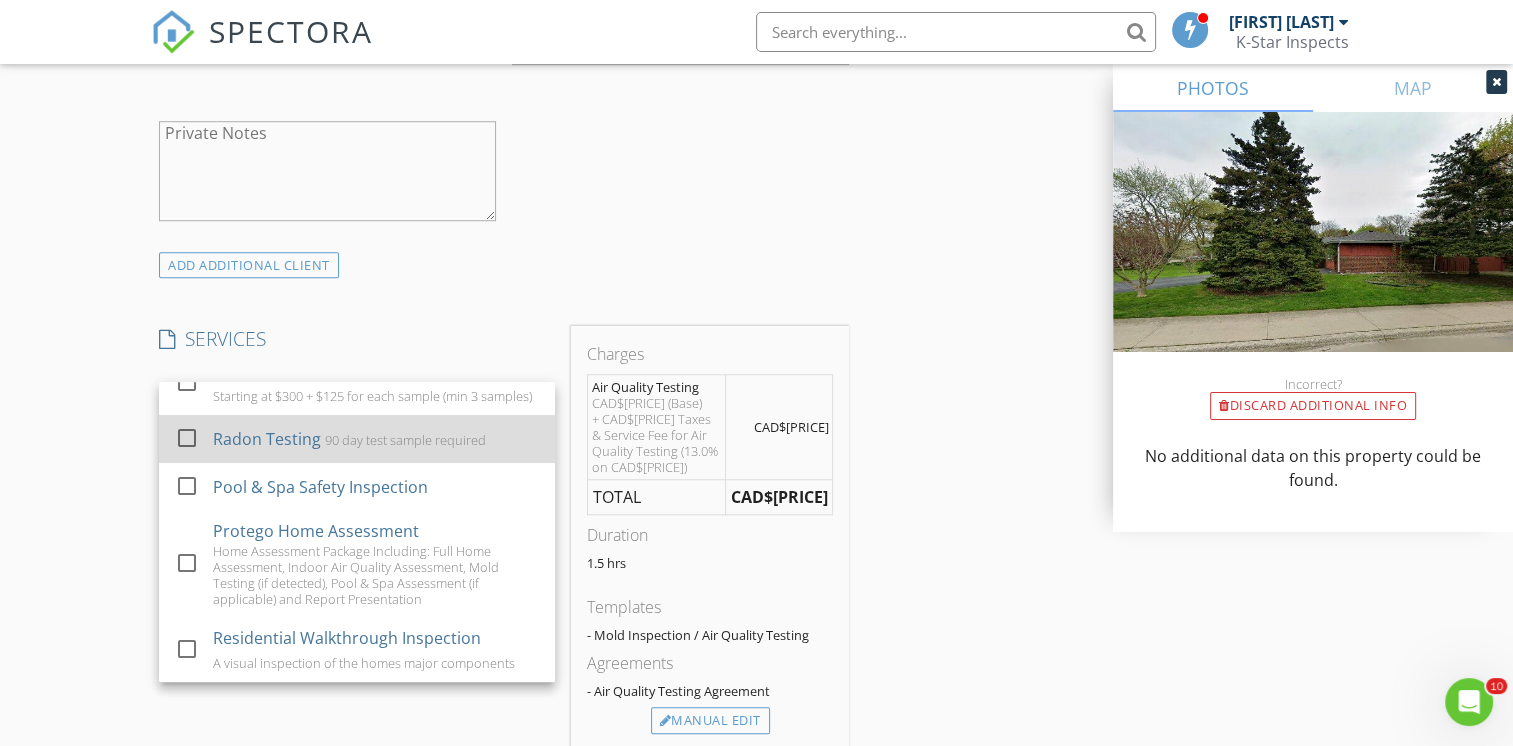 scroll, scrollTop: 272, scrollLeft: 0, axis: vertical 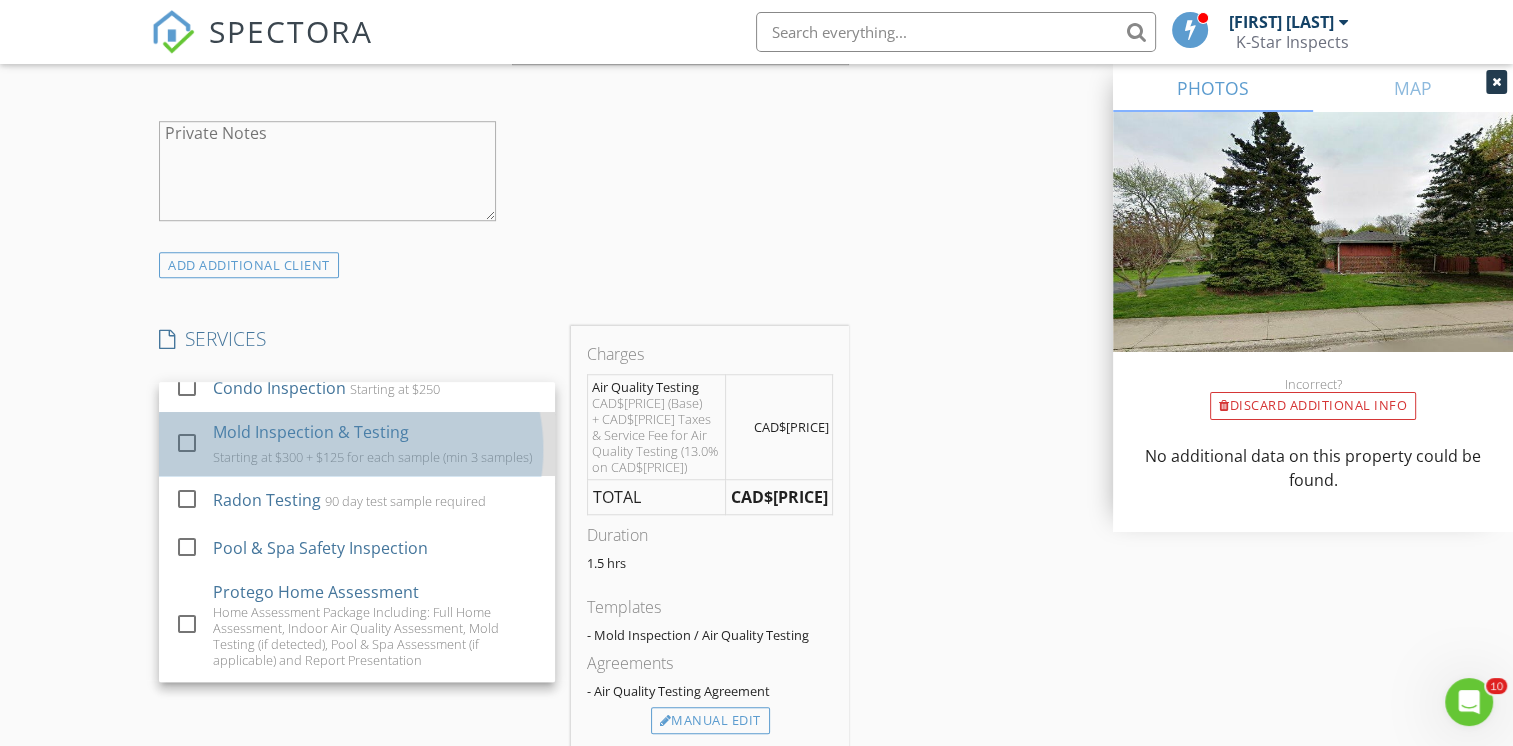 click on "Mold Inspection & Testing" at bounding box center [312, 432] 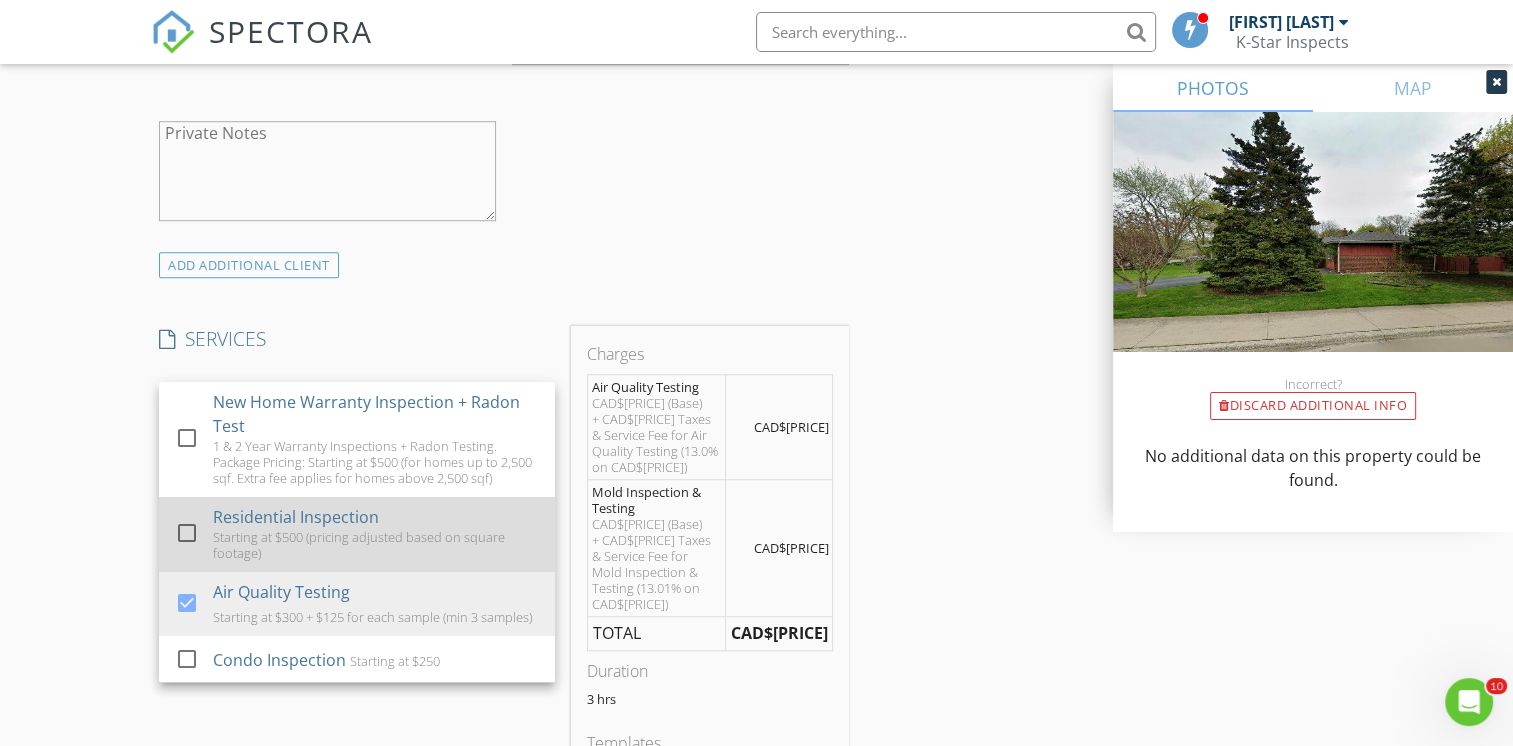 scroll, scrollTop: 100, scrollLeft: 0, axis: vertical 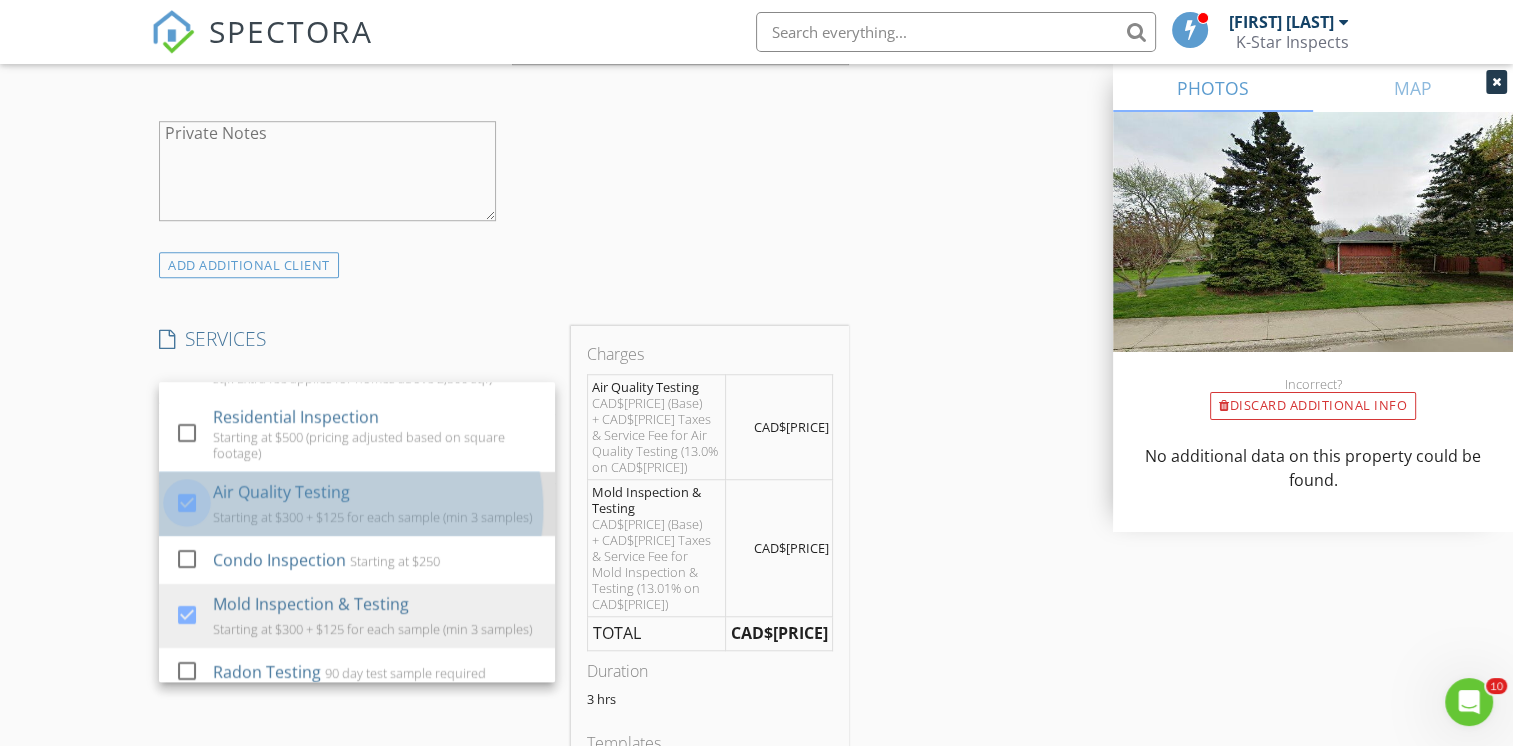 click at bounding box center (187, 503) 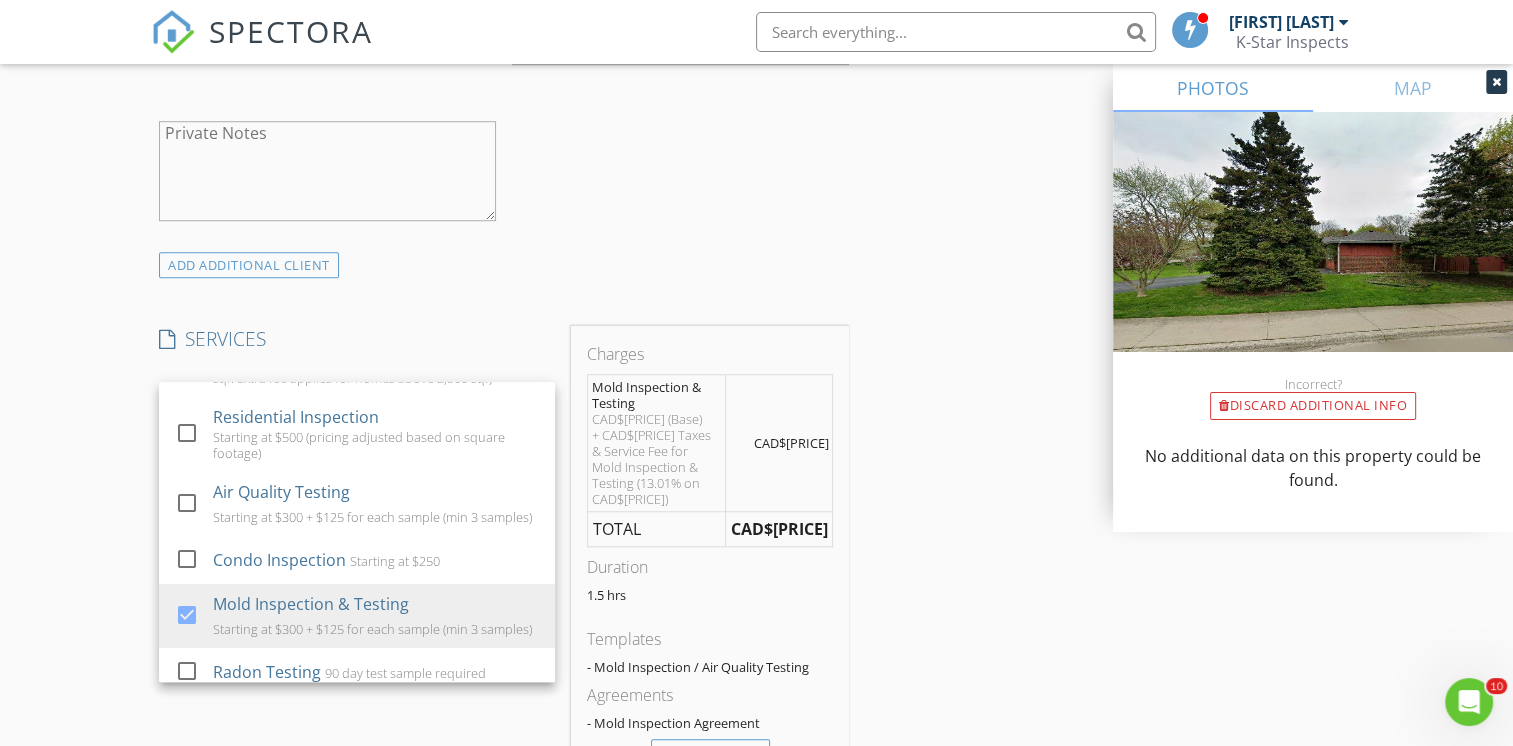 click on "INSPECTOR(S)
check_box   Kevin Kloostra   PRIMARY   Kevin Kloostra arrow_drop_down   check_box Kevin Kloostra specifically requested
Date/Time
08/02/2025 12:00 PM
Location
Address Search       Address 405 Stratheden Drive   Unit   City Burlington   State ON   Zip L7R 2W6   County     Square Feet   Year Built   Foundation arrow_drop_down     Kevin Kloostra     17.2 miles     (27 minutes)
client
check_box Enable Client CC email for this inspection   Client Search     check_box_outline_blank Client is a Company/Organization     First Name Akash   Last Name Sarpal   Email akashdeep.sarpal@gmail.com   CC Email   Phone 905-484-0078           Notes   Private Notes
ADD ADDITIONAL client
SERVICES
check_box_outline_blank   New Home Warranty Inspection + Radon Test" at bounding box center [756, 625] 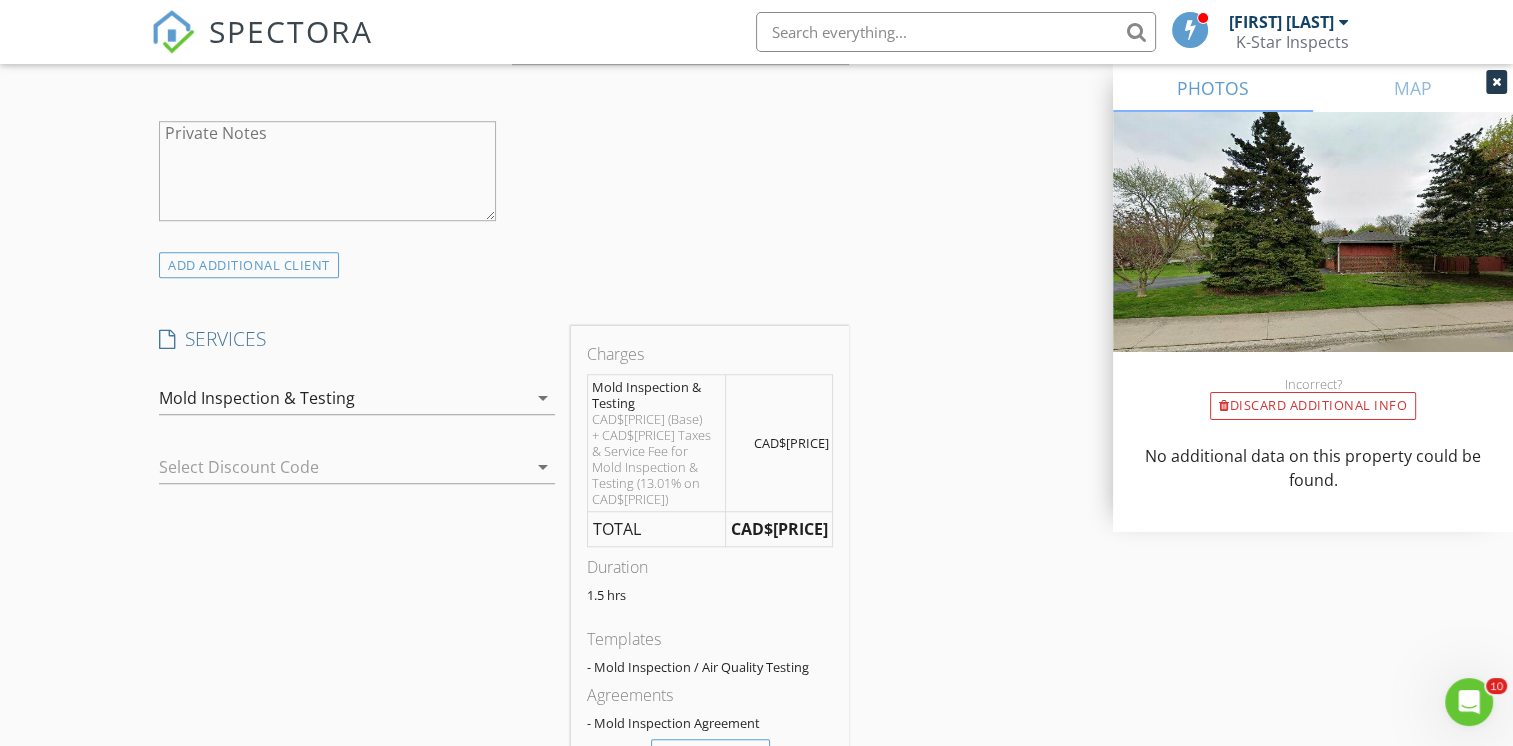 scroll, scrollTop: 1600, scrollLeft: 0, axis: vertical 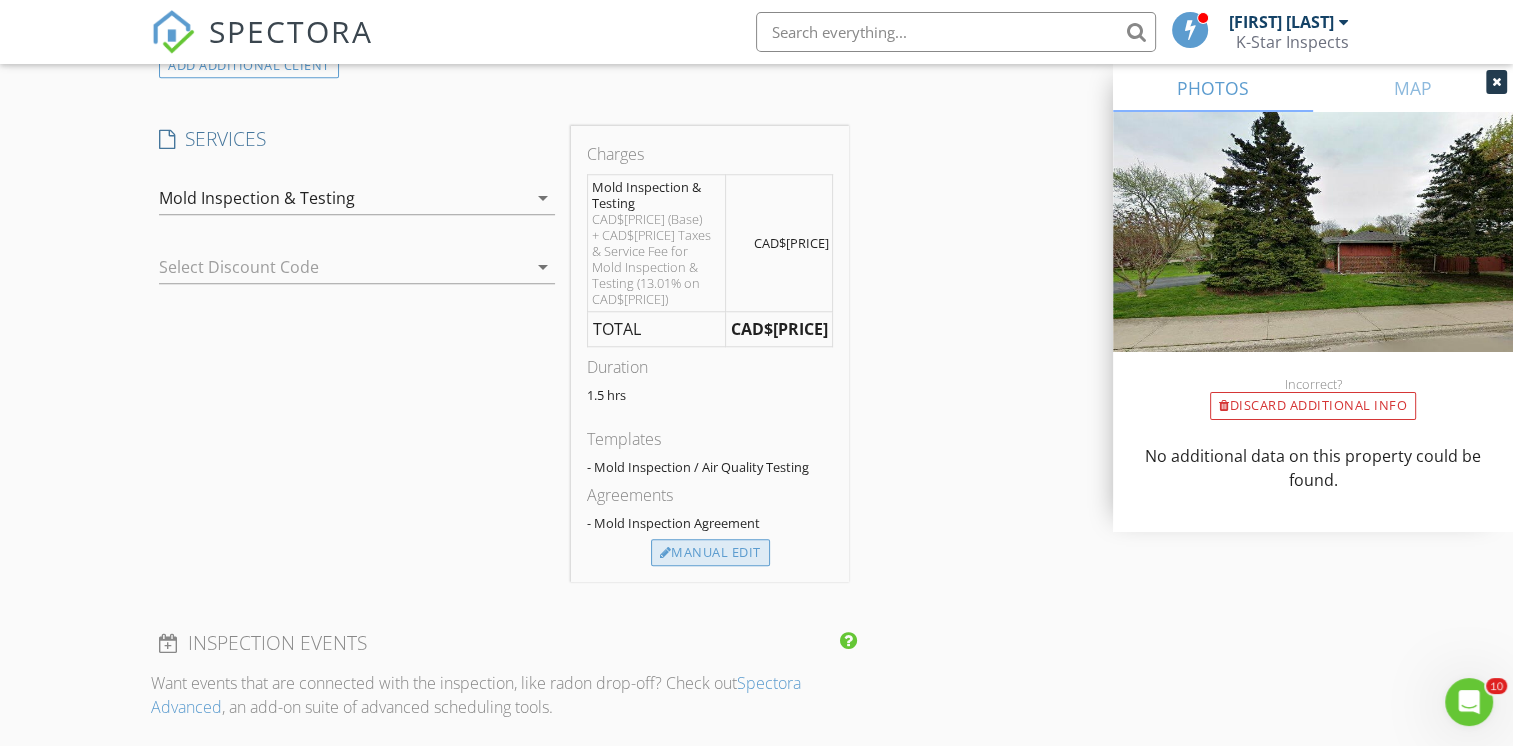 click on "Manual Edit" at bounding box center [710, 553] 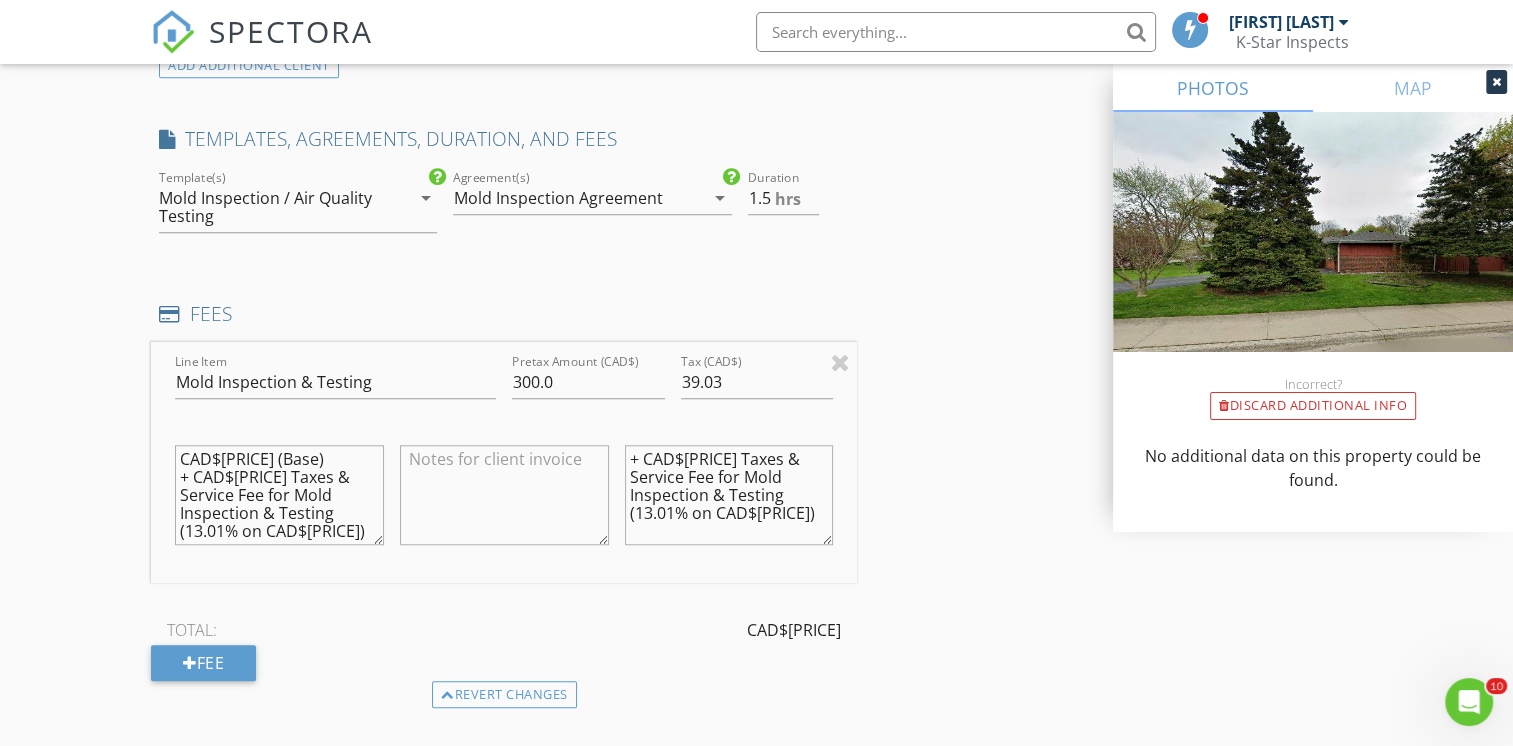 scroll, scrollTop: 0, scrollLeft: 0, axis: both 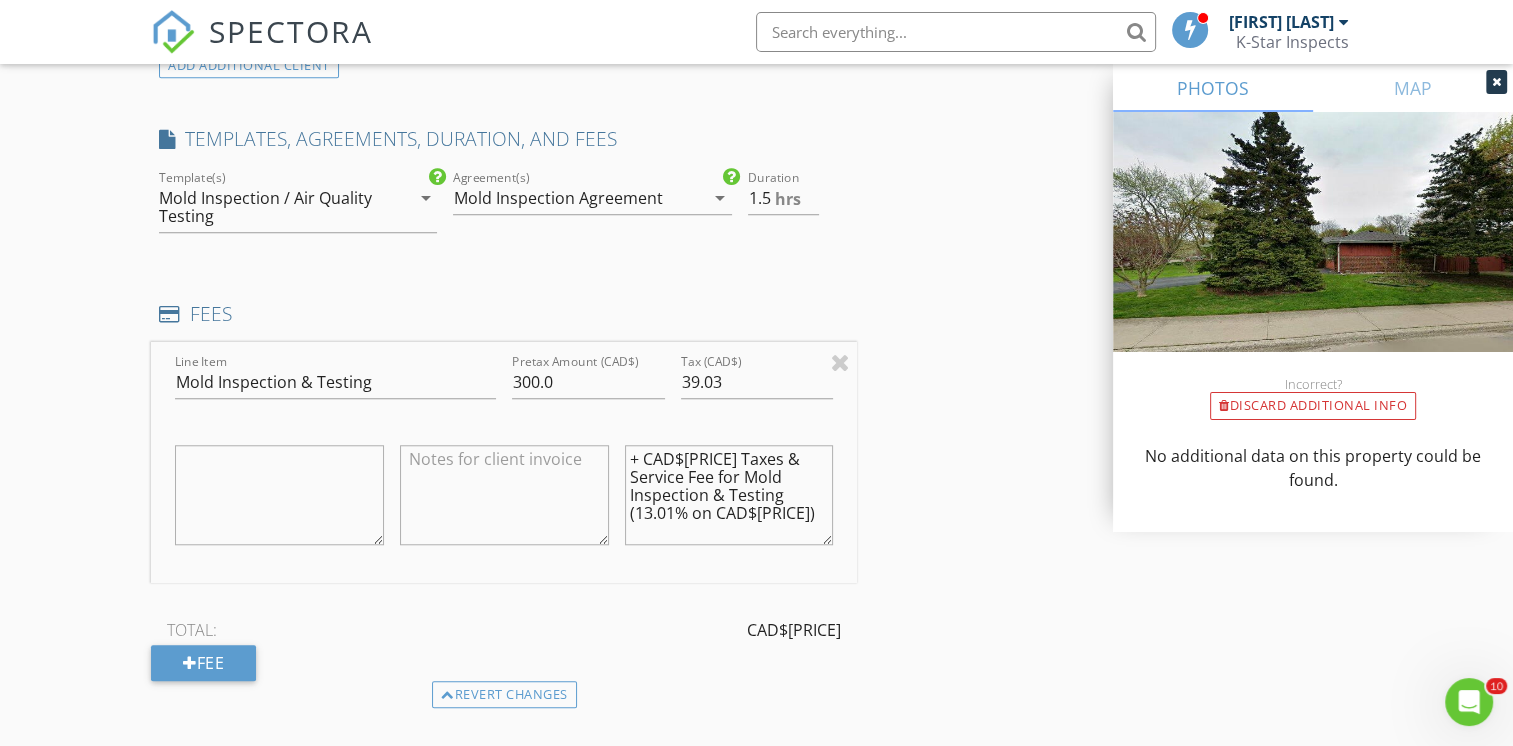 type 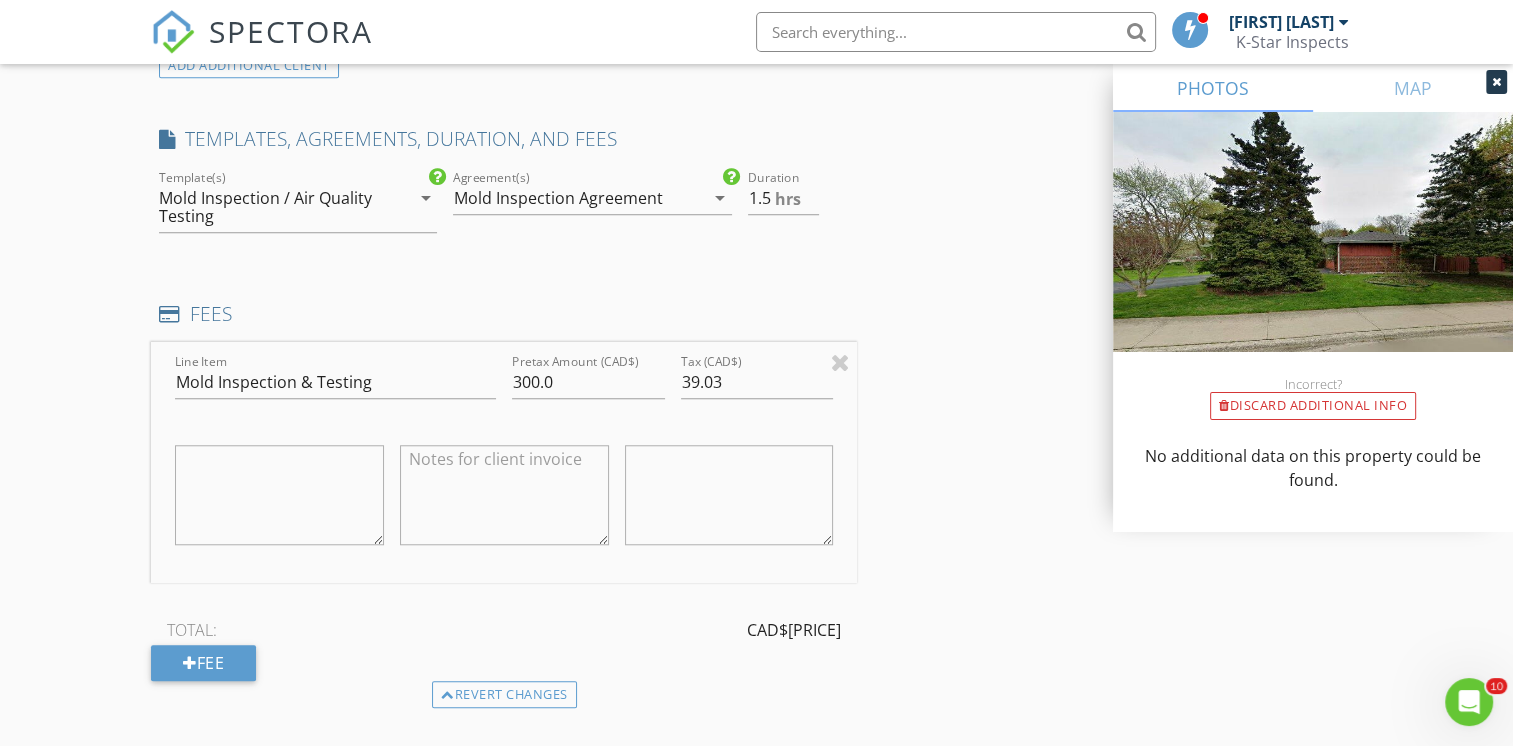 type 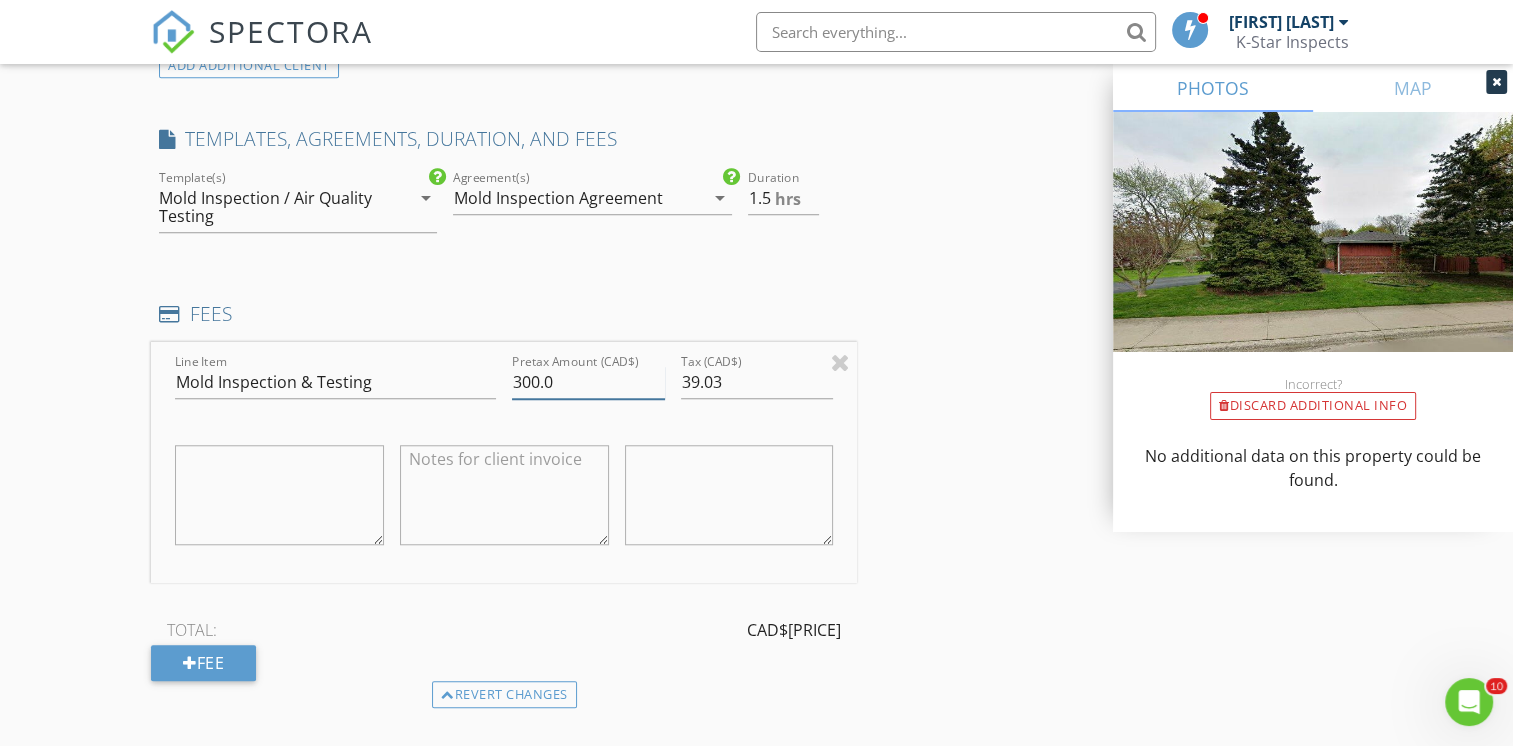 click on "300.0" at bounding box center (588, 382) 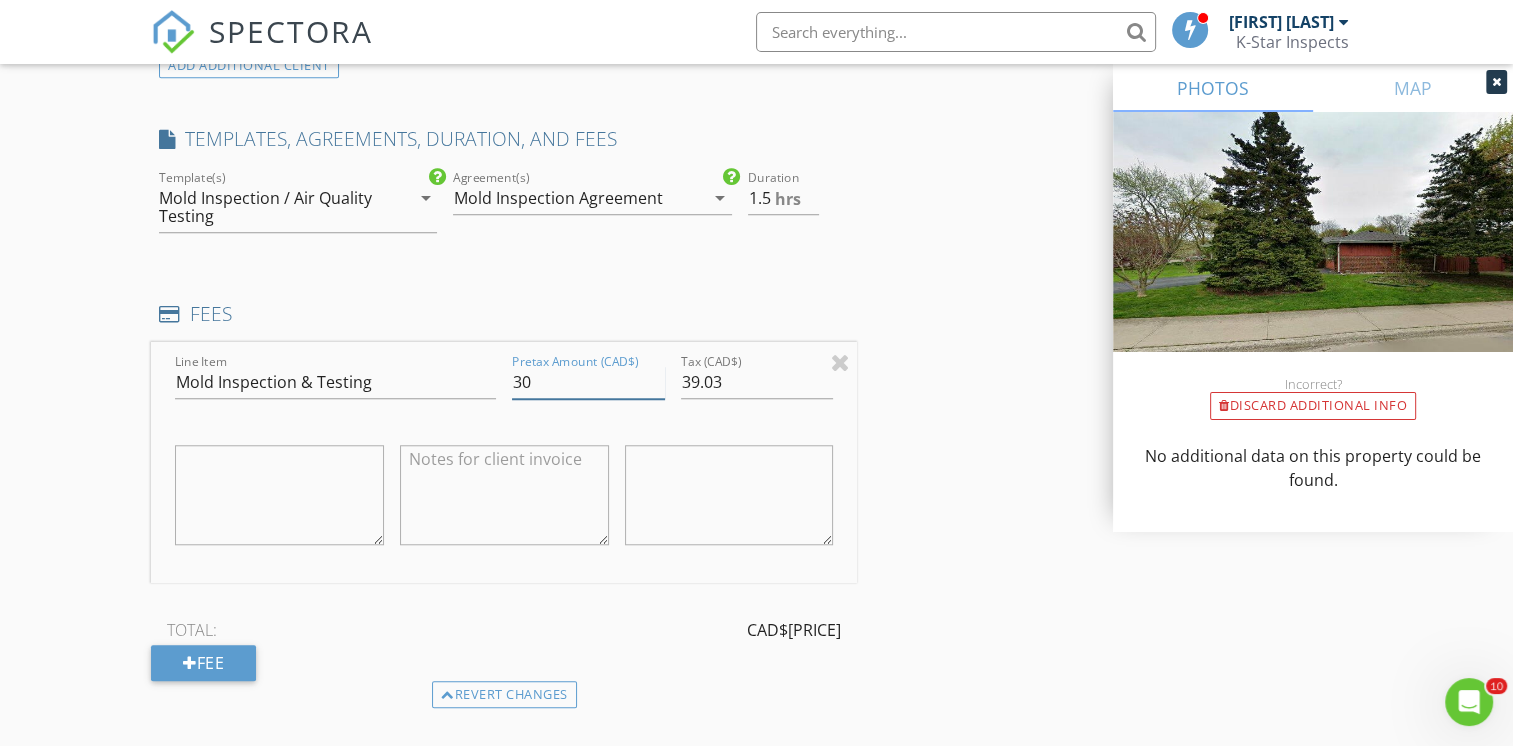 type on "3" 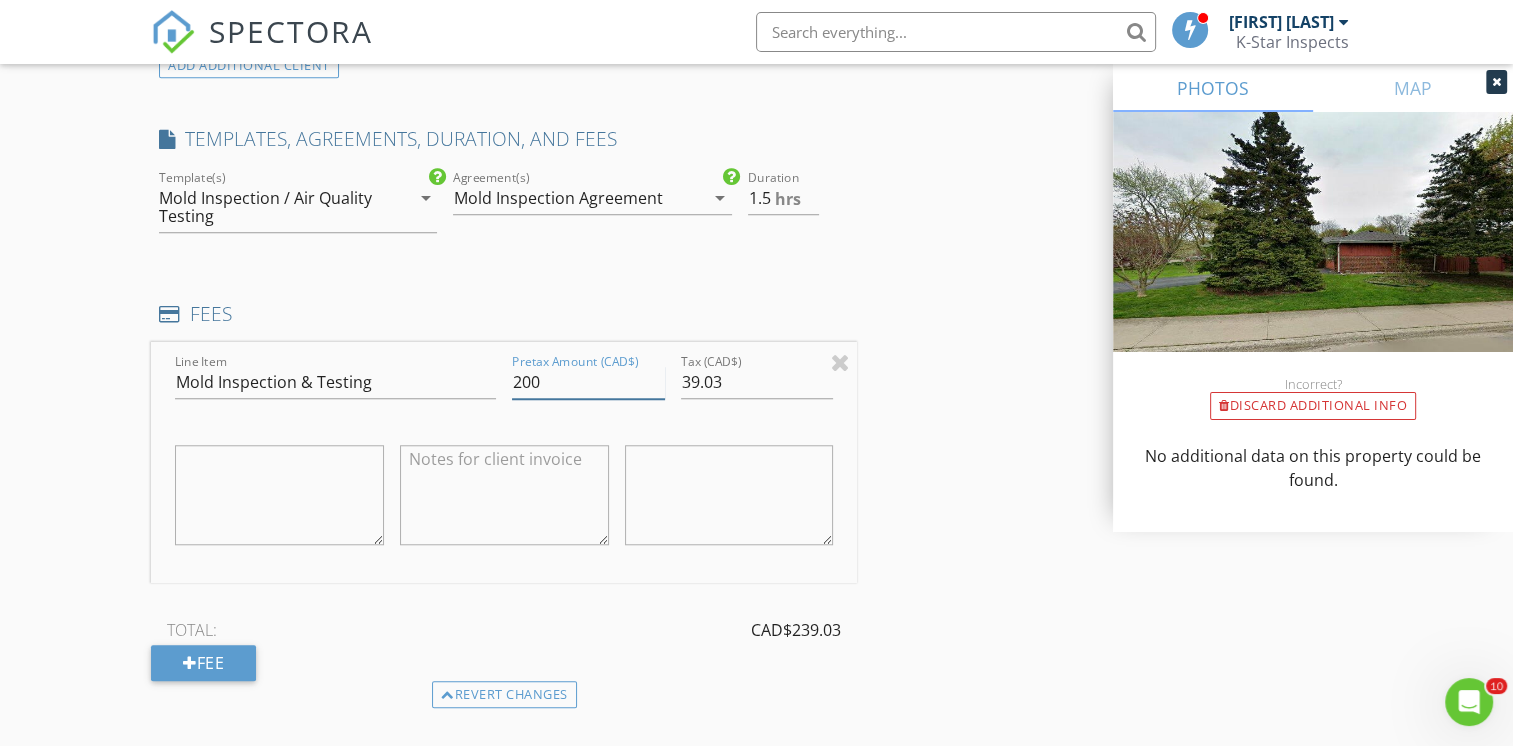 type on "200" 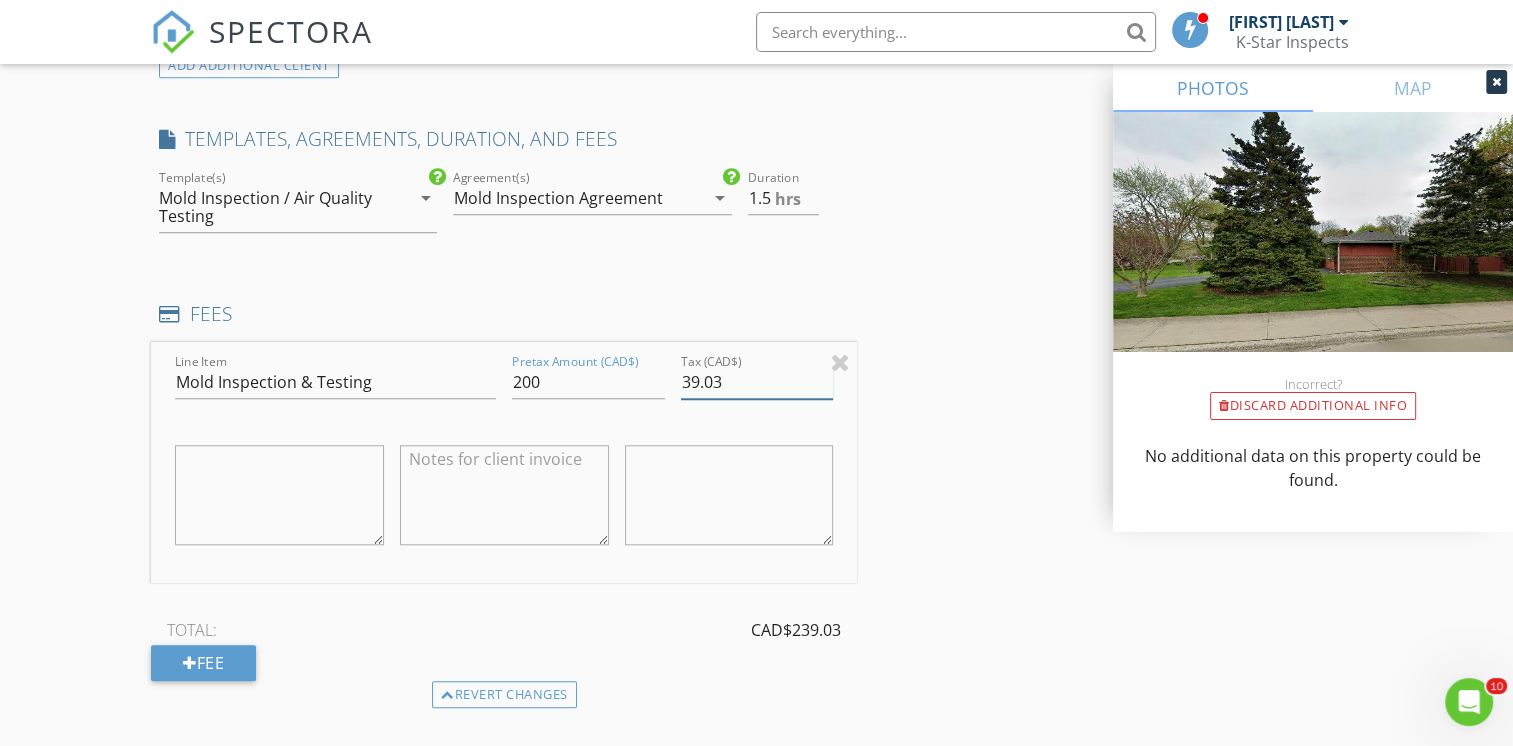 click on "39.03" at bounding box center [757, 382] 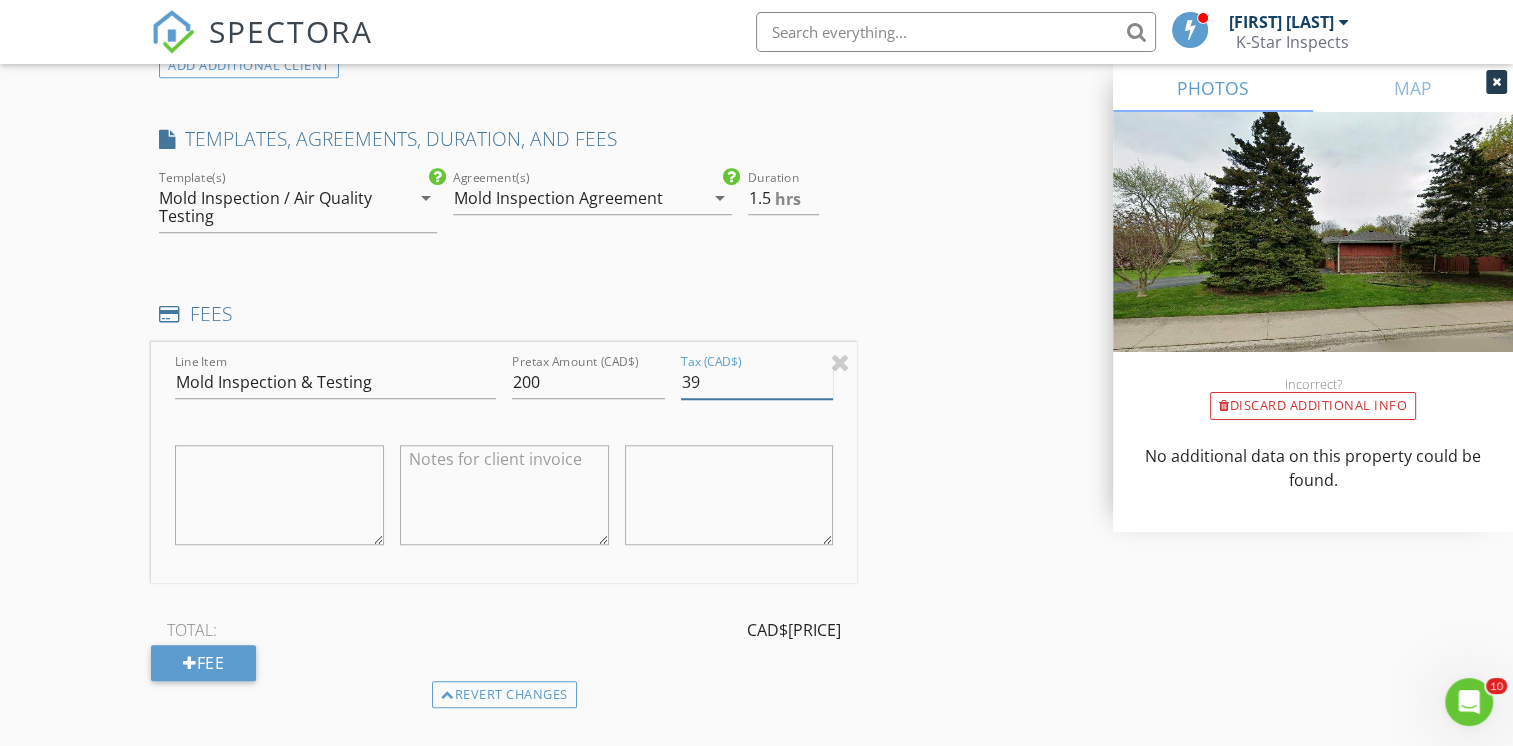 type on "3" 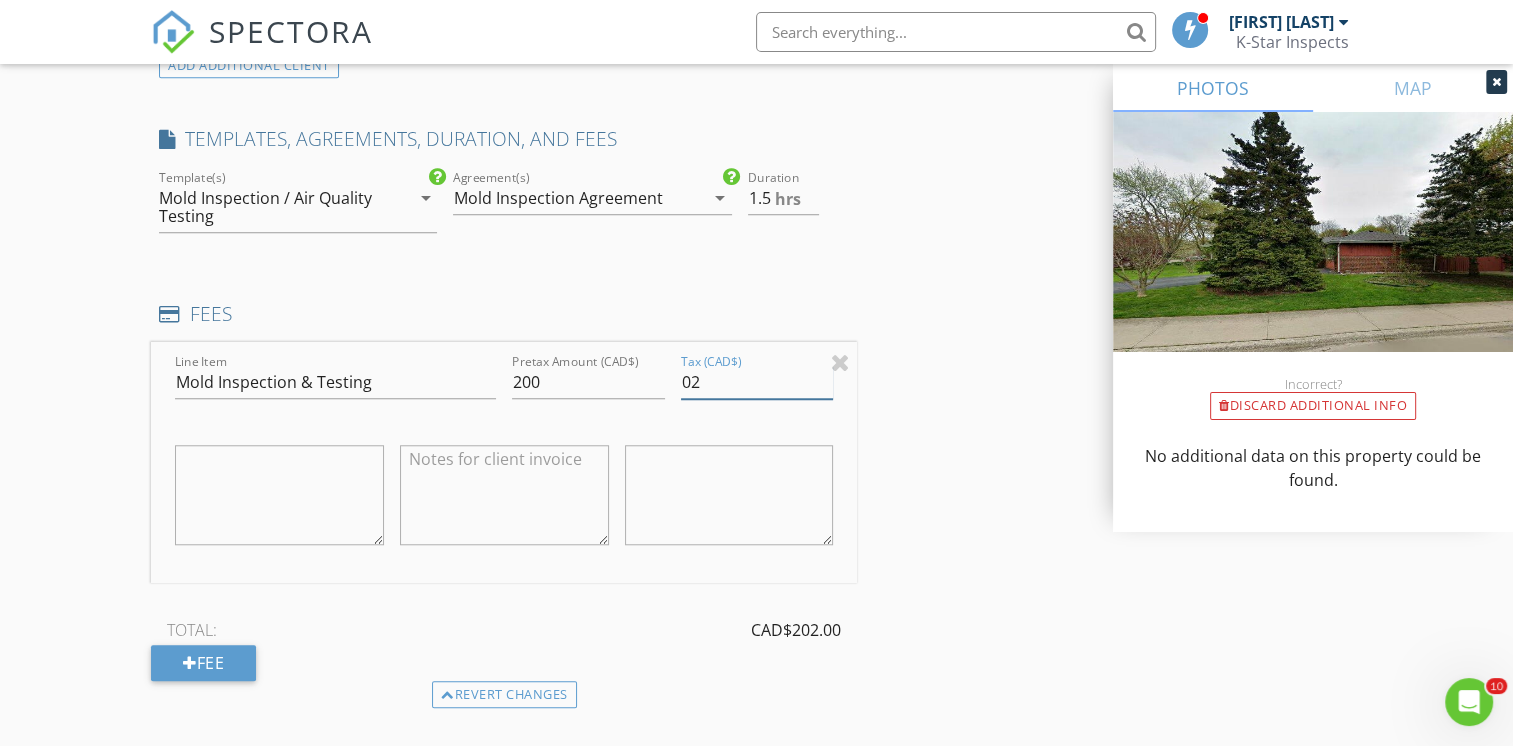 type on "0" 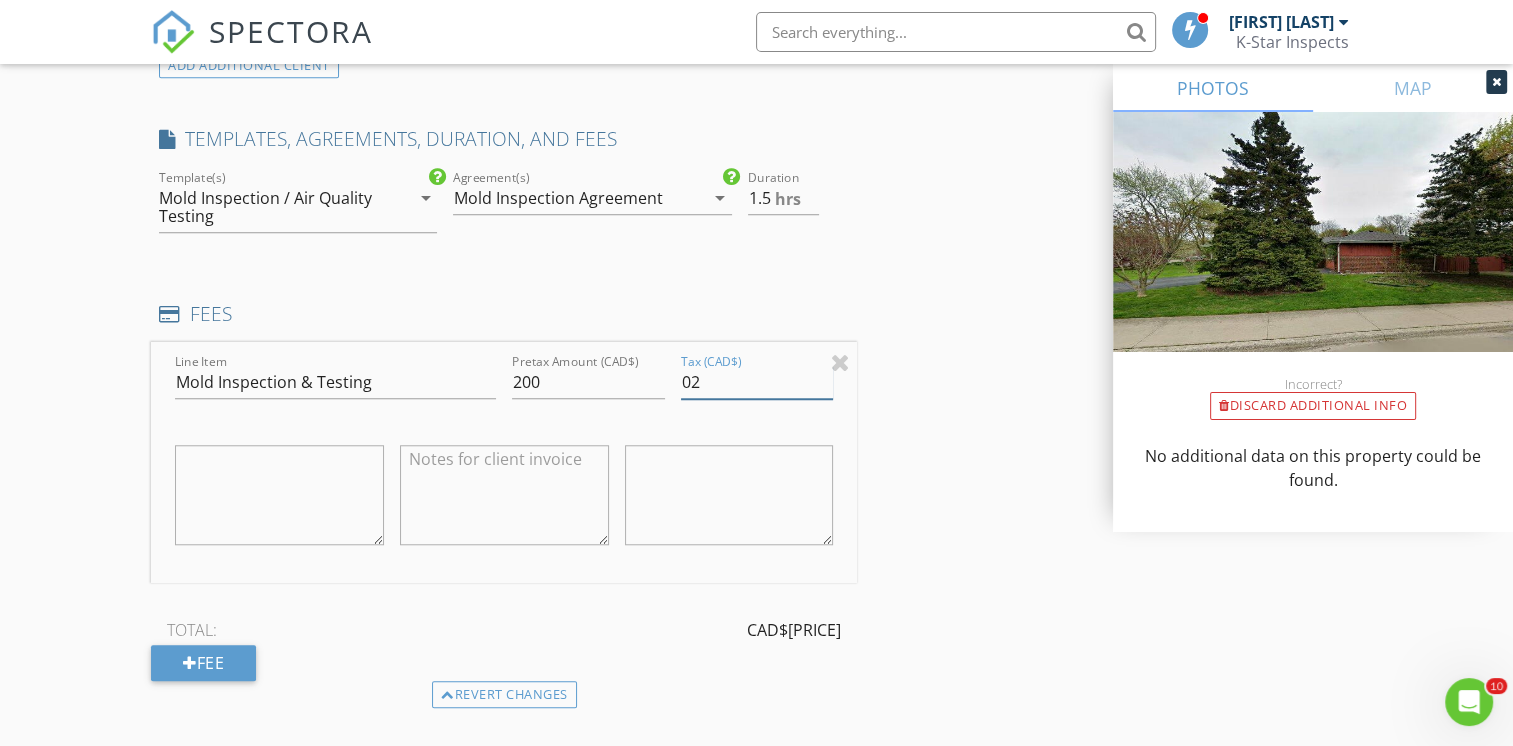 type on "026.00" 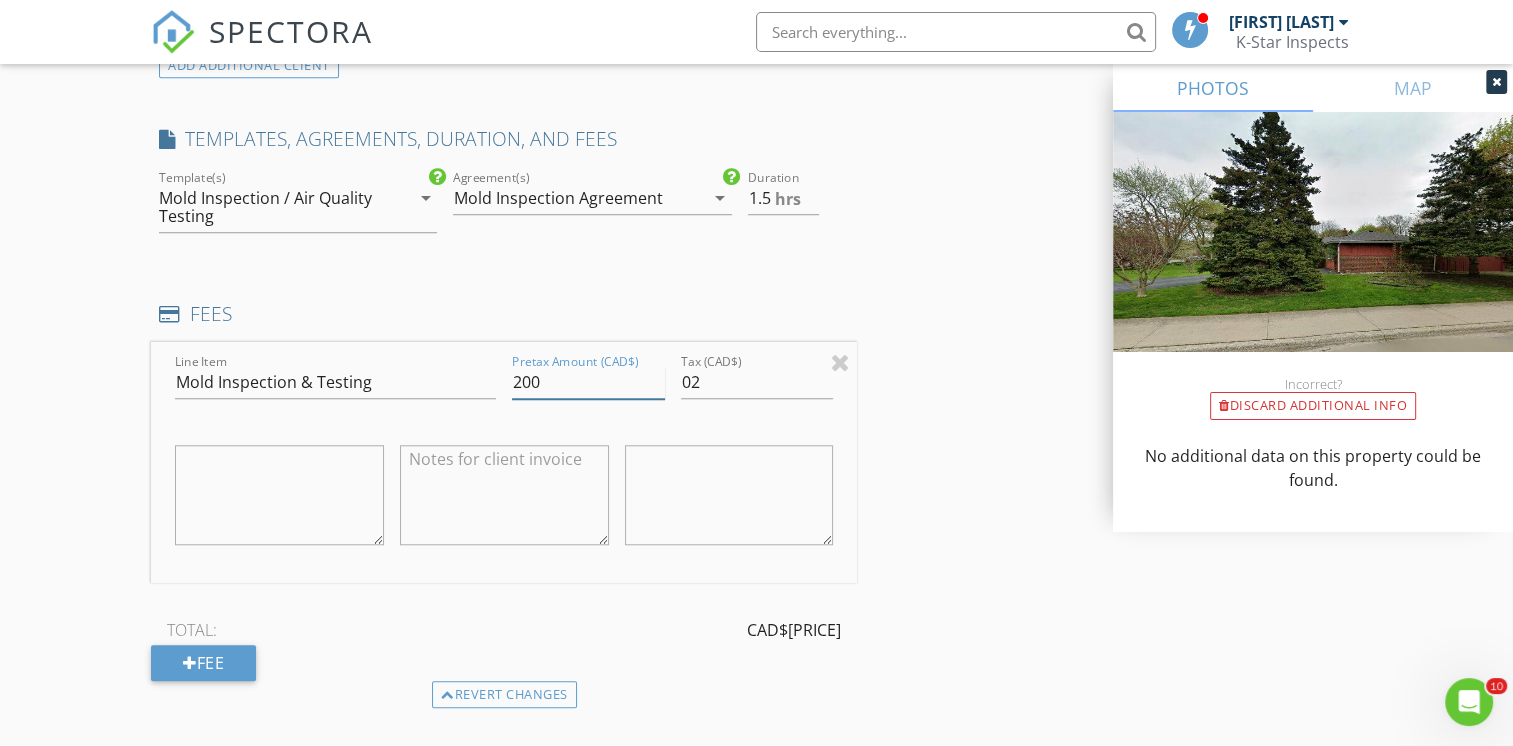 click on "200" at bounding box center (588, 382) 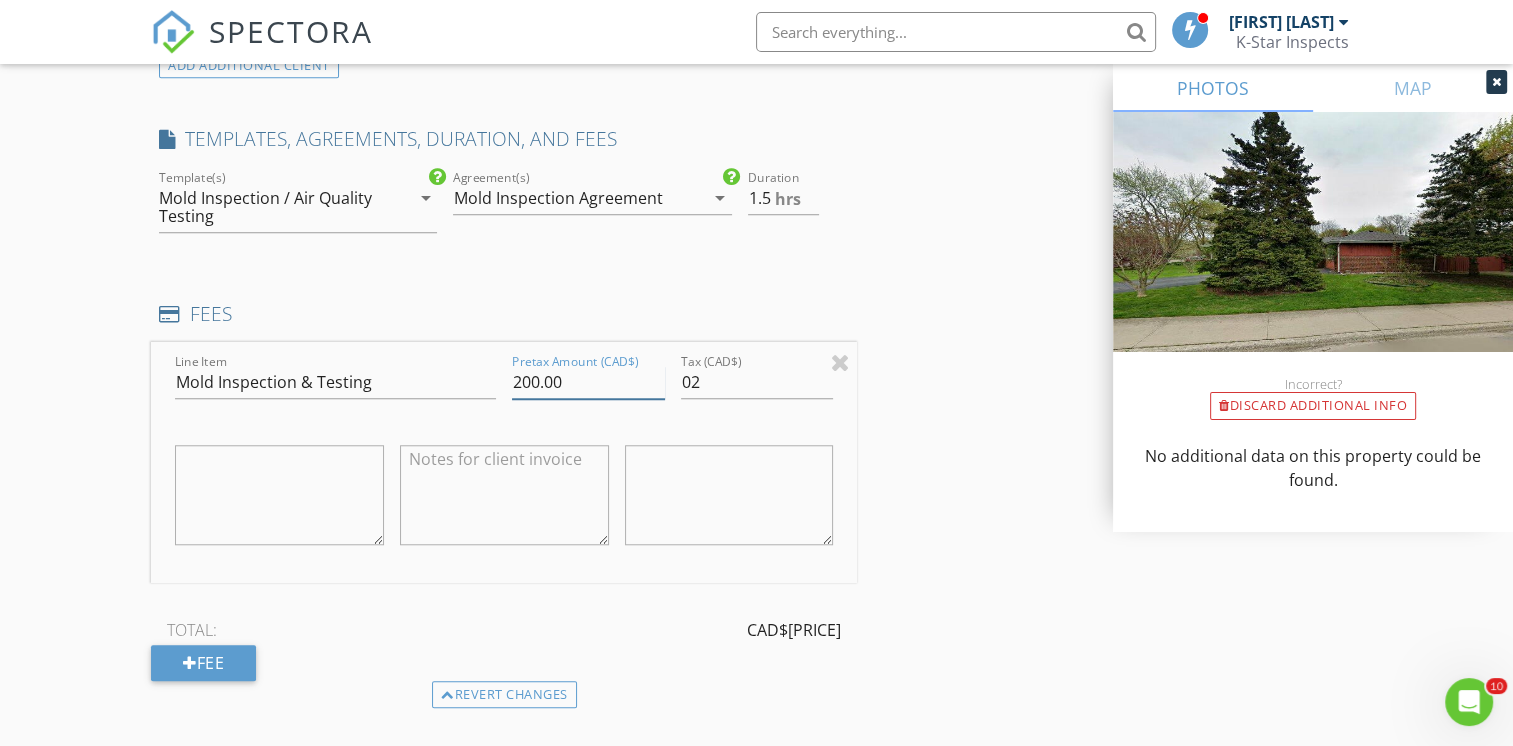 type on "200.00" 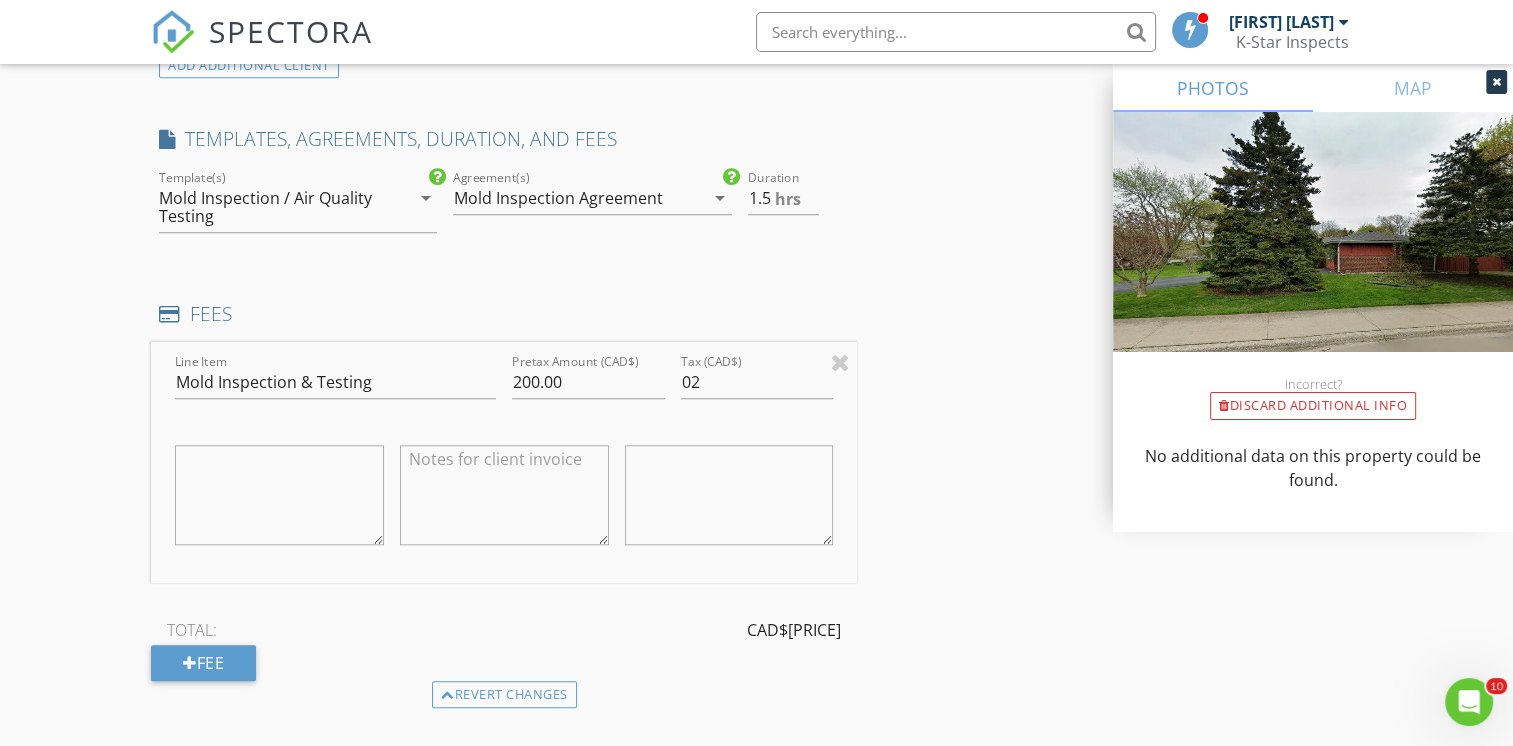 click on "INSPECTOR(S)
check_box   Kevin Kloostra   PRIMARY   Kevin Kloostra arrow_drop_down   check_box Kevin Kloostra specifically requested
Date/Time
08/02/2025 12:00 PM
Location
Address Search       Address 405 Stratheden Drive   Unit   City Burlington   State ON   Zip L7R 2W6   County     Square Feet   Year Built   Foundation arrow_drop_down     Kevin Kloostra     17.2 miles     (27 minutes)
client
check_box Enable Client CC email for this inspection   Client Search     check_box_outline_blank Client is a Company/Organization     First Name Akash   Last Name Sarpal   Email akashdeep.sarpal@gmail.com   CC Email   Phone 905-484-0078           Notes   Private Notes
ADD ADDITIONAL client
SERVICES
check_box_outline_blank   New Home Warranty Inspection + Radon Test" at bounding box center [756, 488] 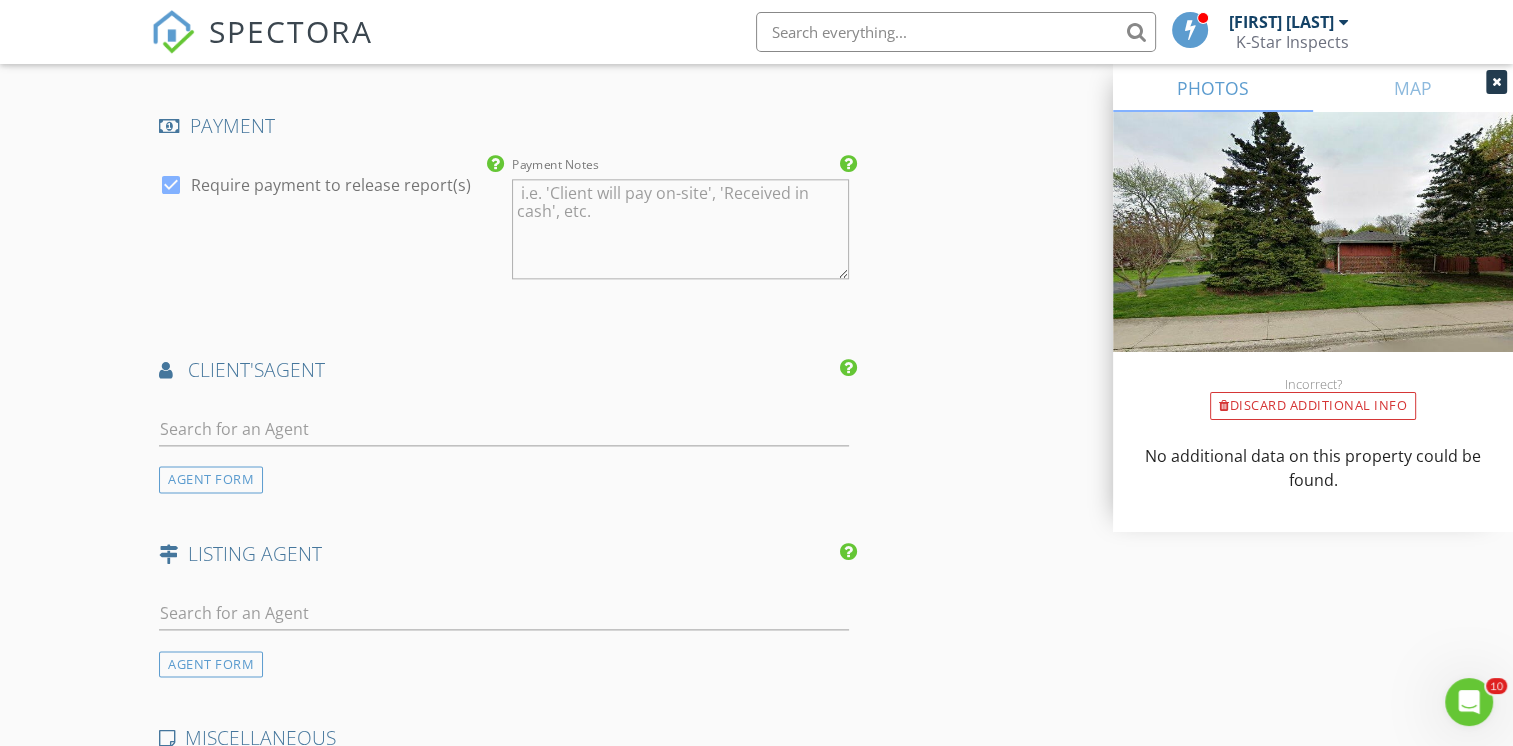 scroll, scrollTop: 2400, scrollLeft: 0, axis: vertical 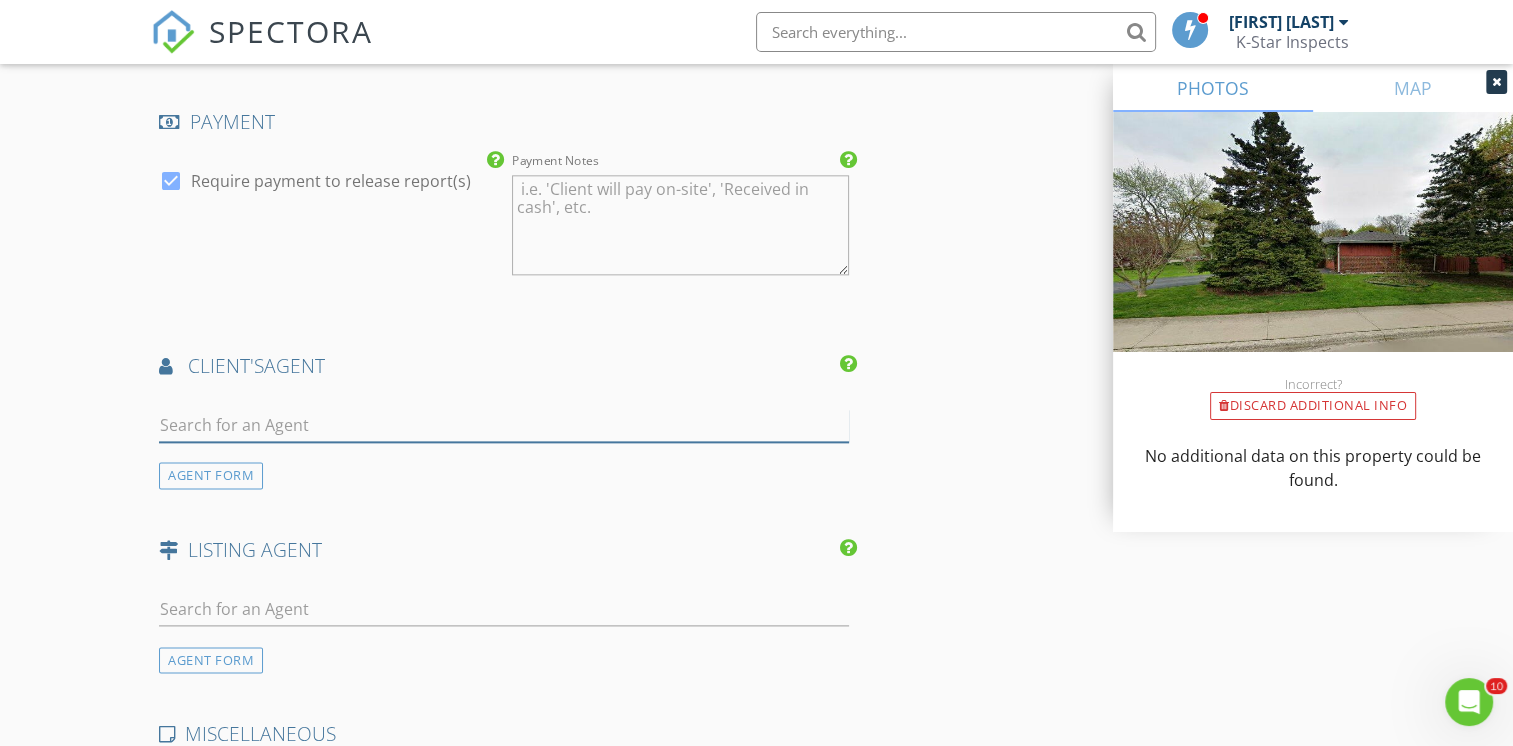 click at bounding box center [504, 425] 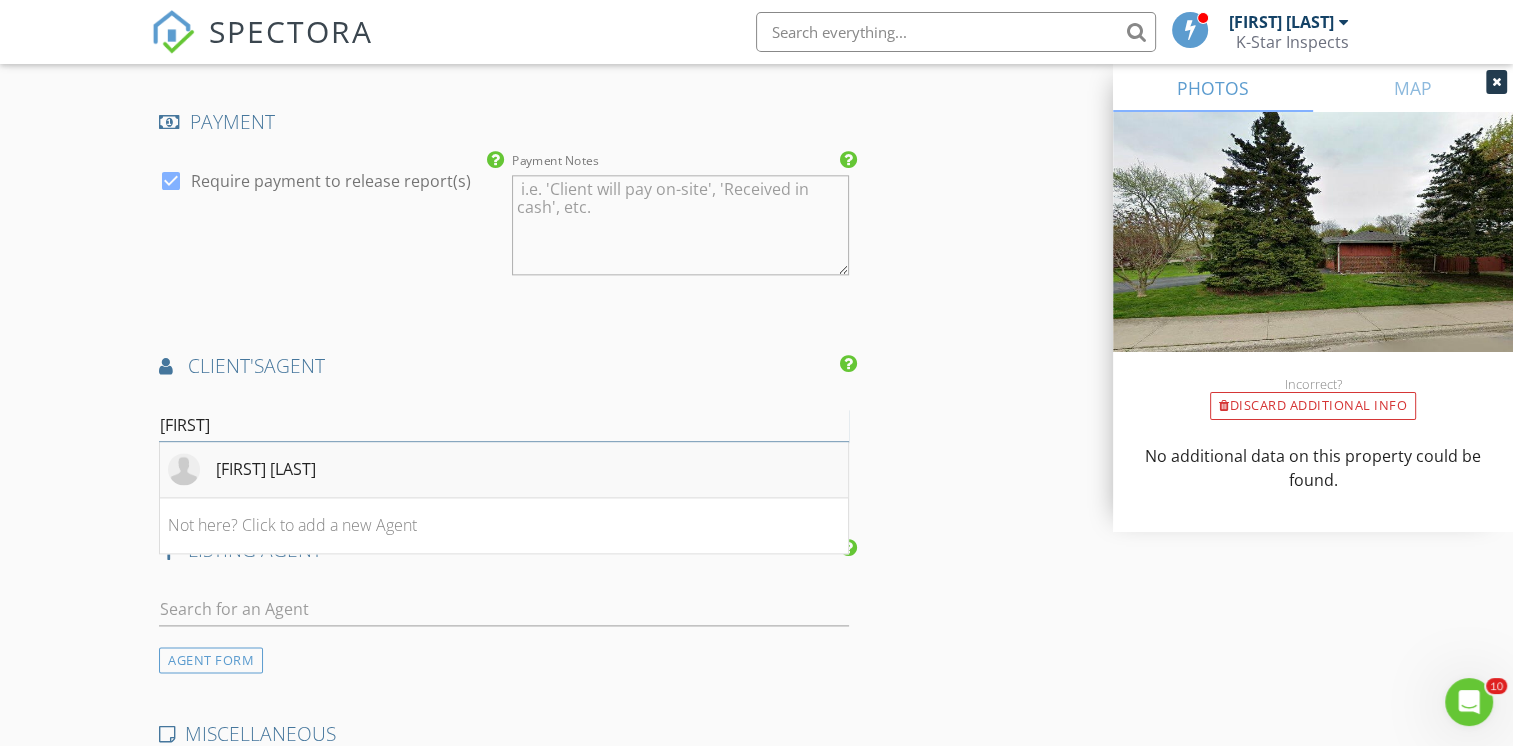 type on "cliff" 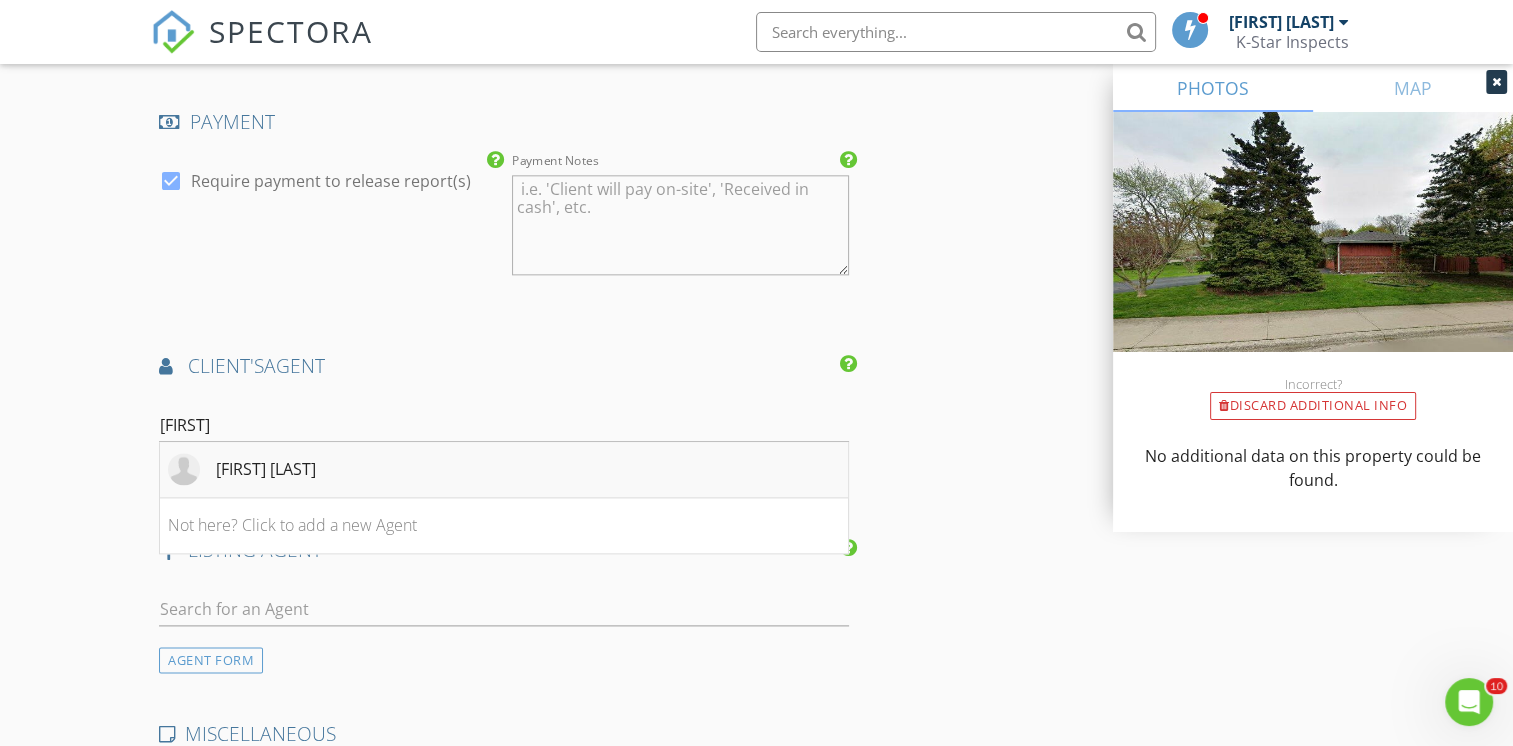 click on "[FIRST] [LAST]" at bounding box center [266, 469] 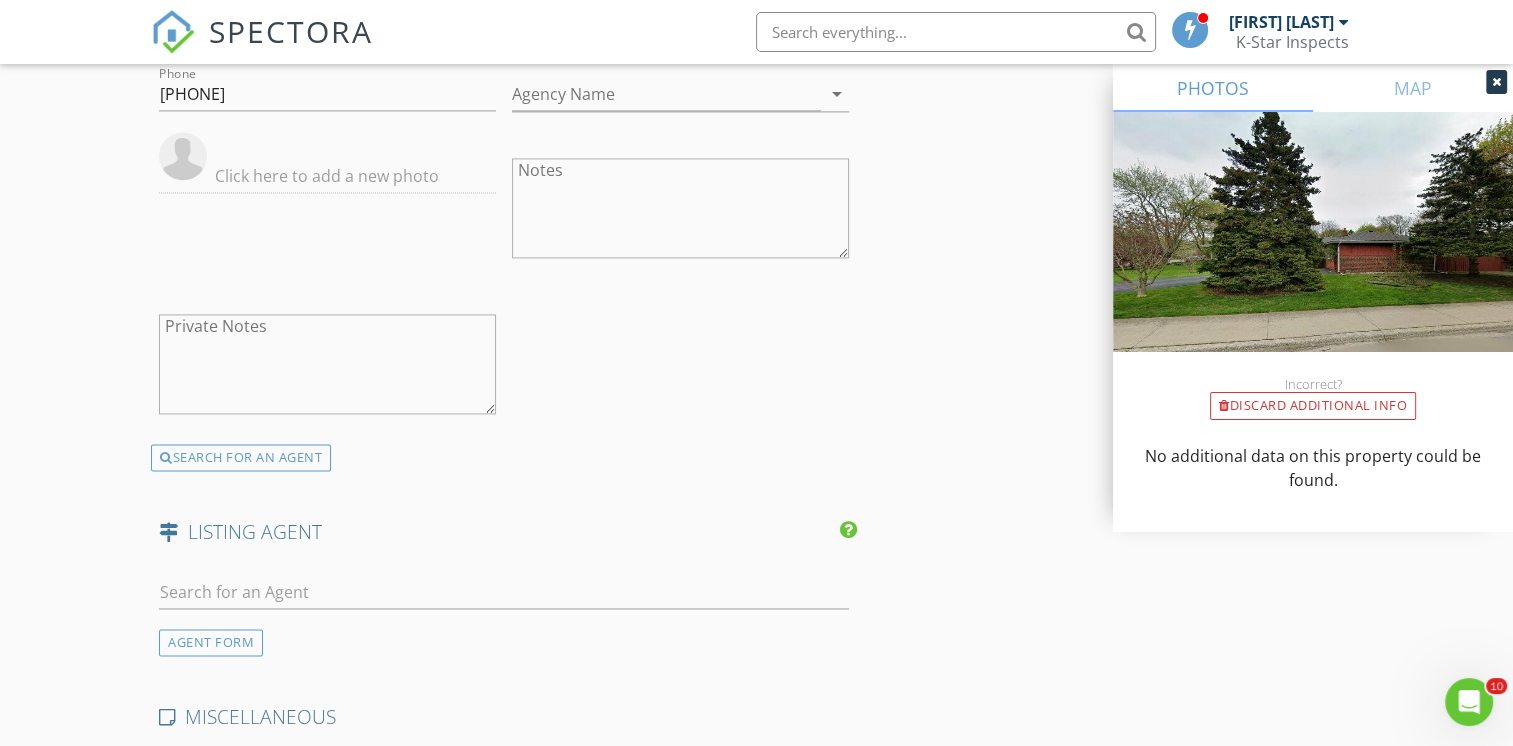 scroll, scrollTop: 3673, scrollLeft: 0, axis: vertical 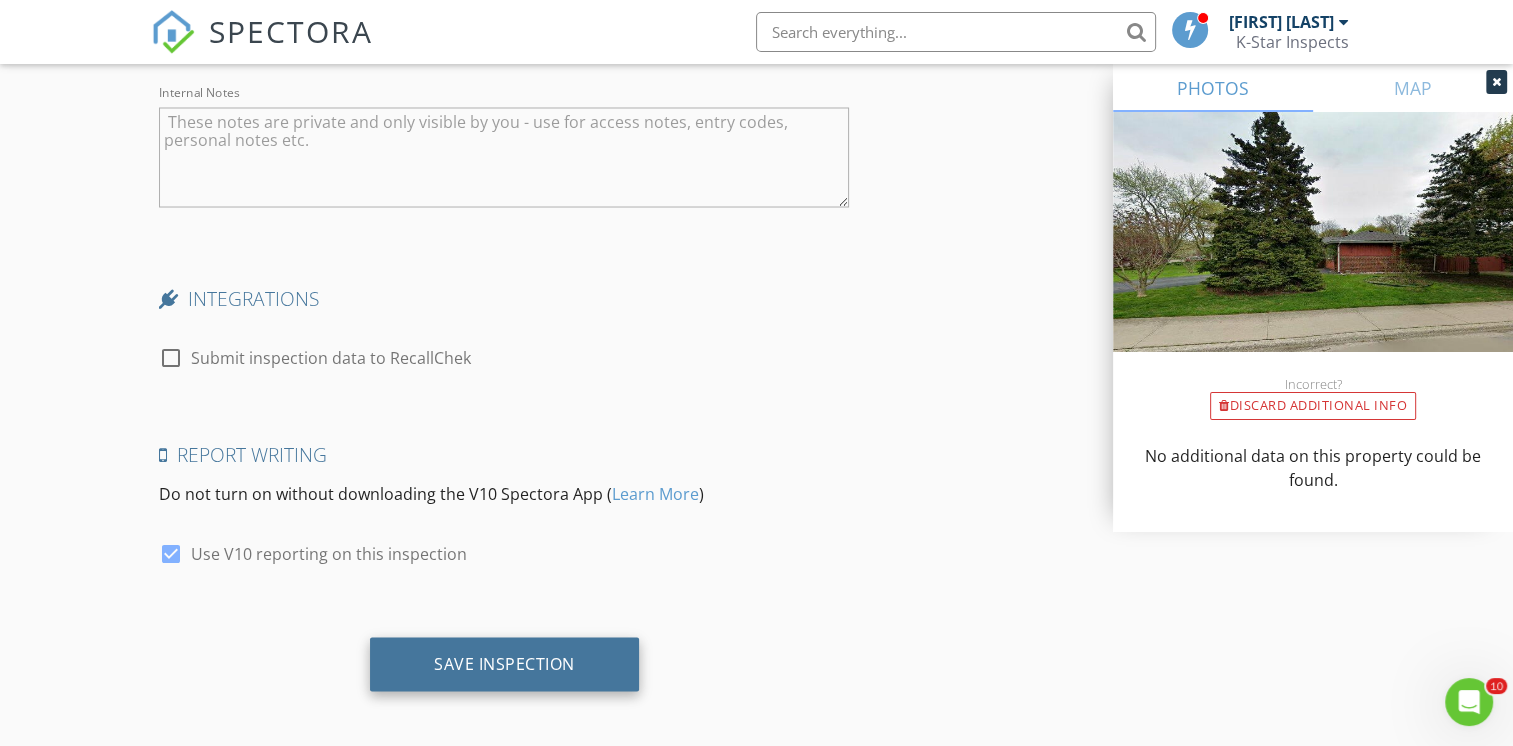 click on "Save Inspection" at bounding box center (504, 663) 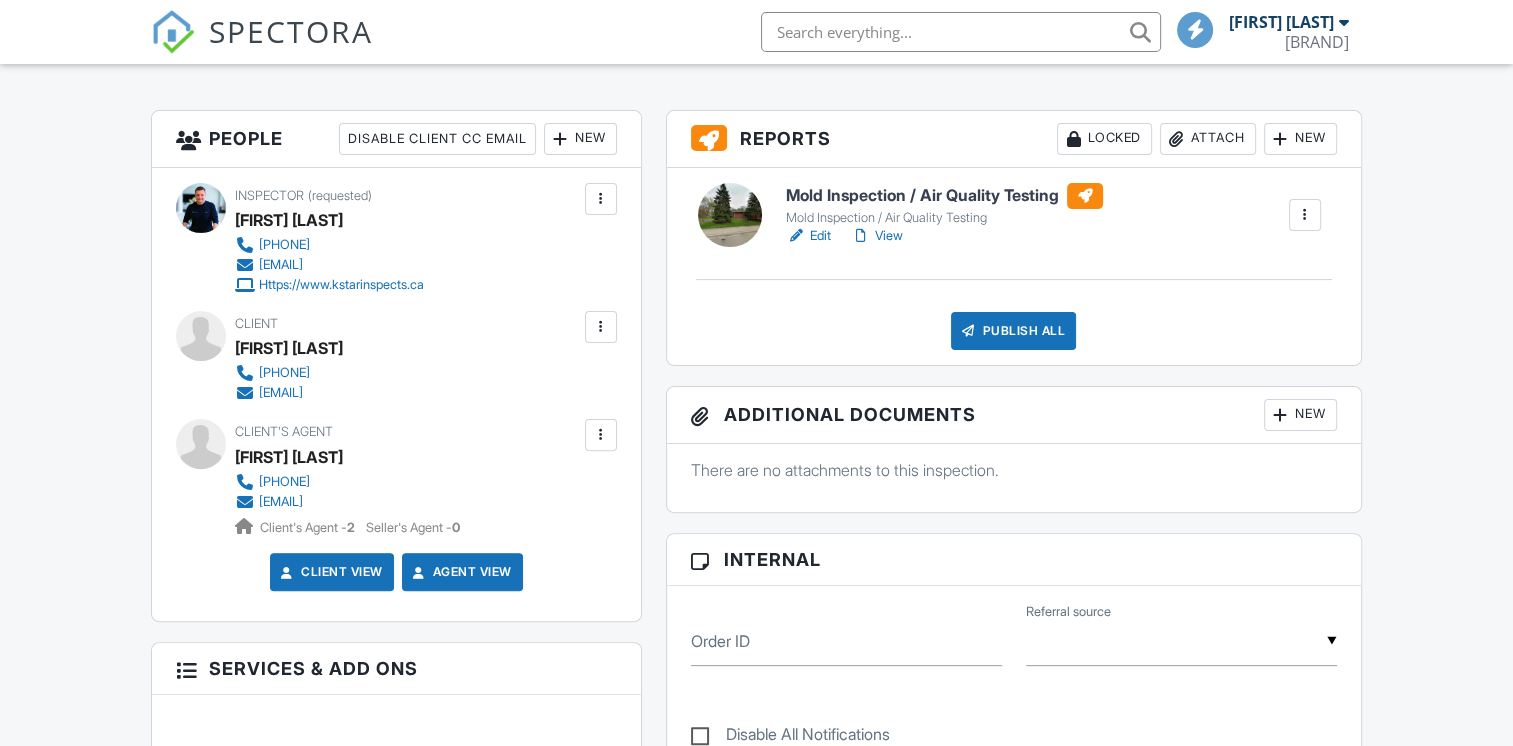 scroll, scrollTop: 500, scrollLeft: 0, axis: vertical 